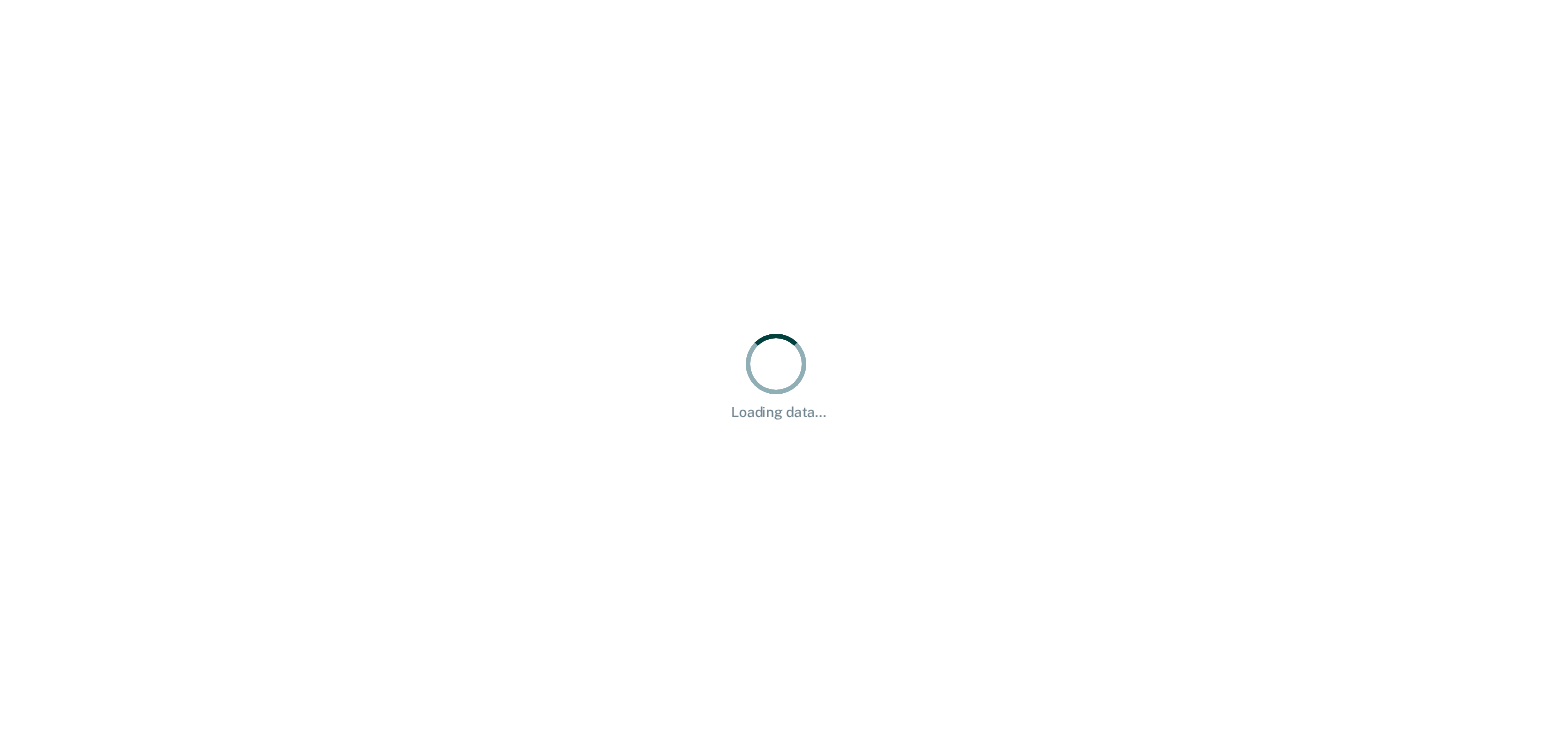scroll, scrollTop: 0, scrollLeft: 0, axis: both 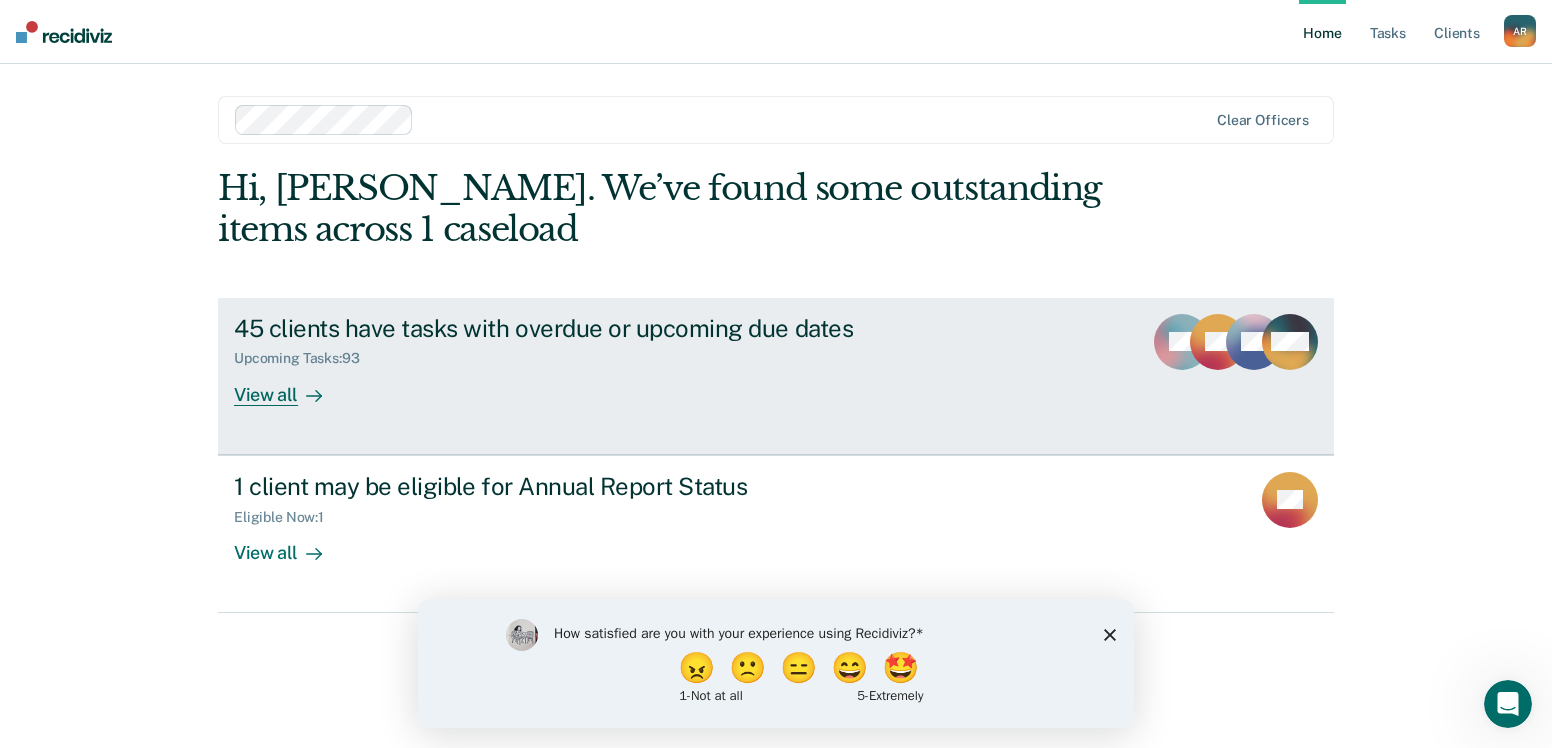 click on "View all" at bounding box center [290, 386] 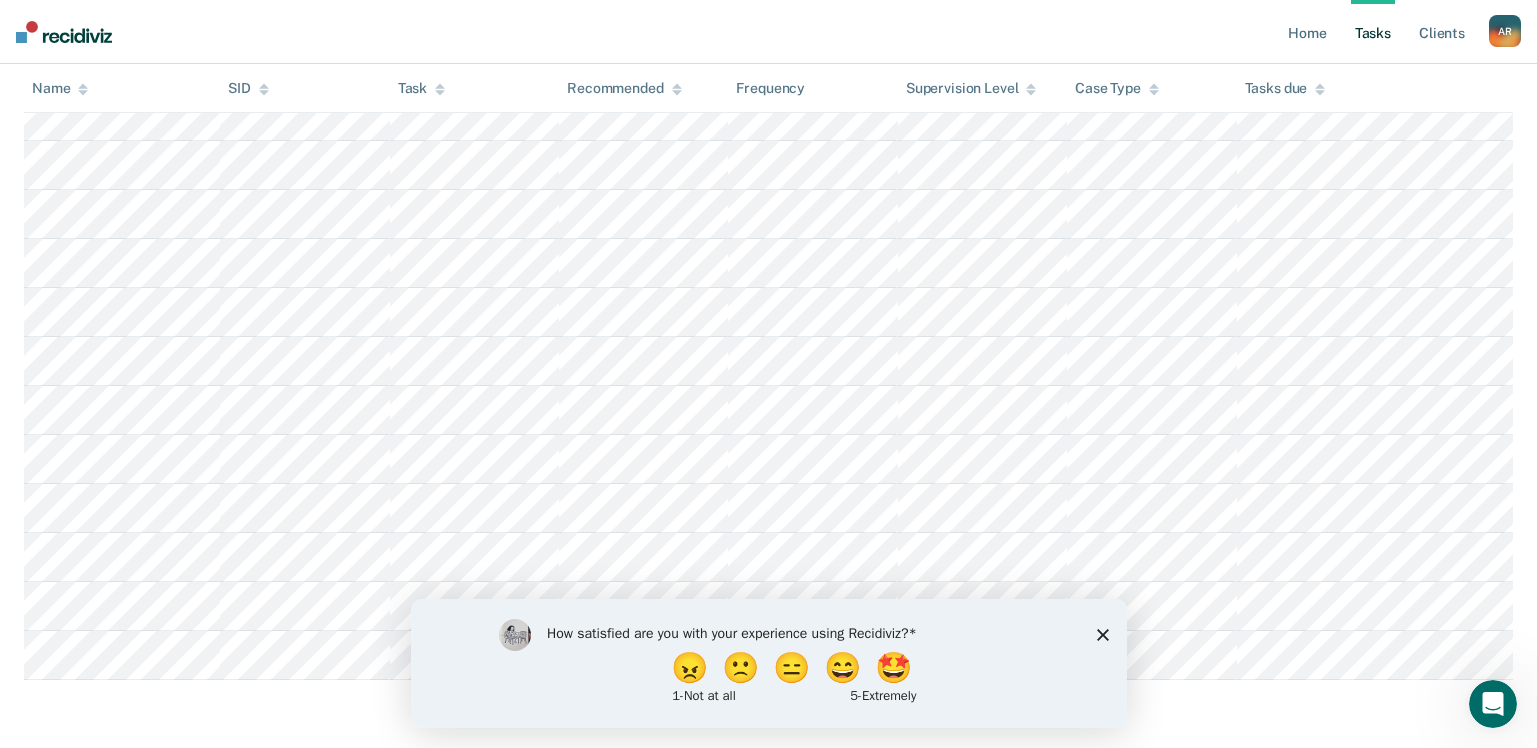 scroll, scrollTop: 4340, scrollLeft: 0, axis: vertical 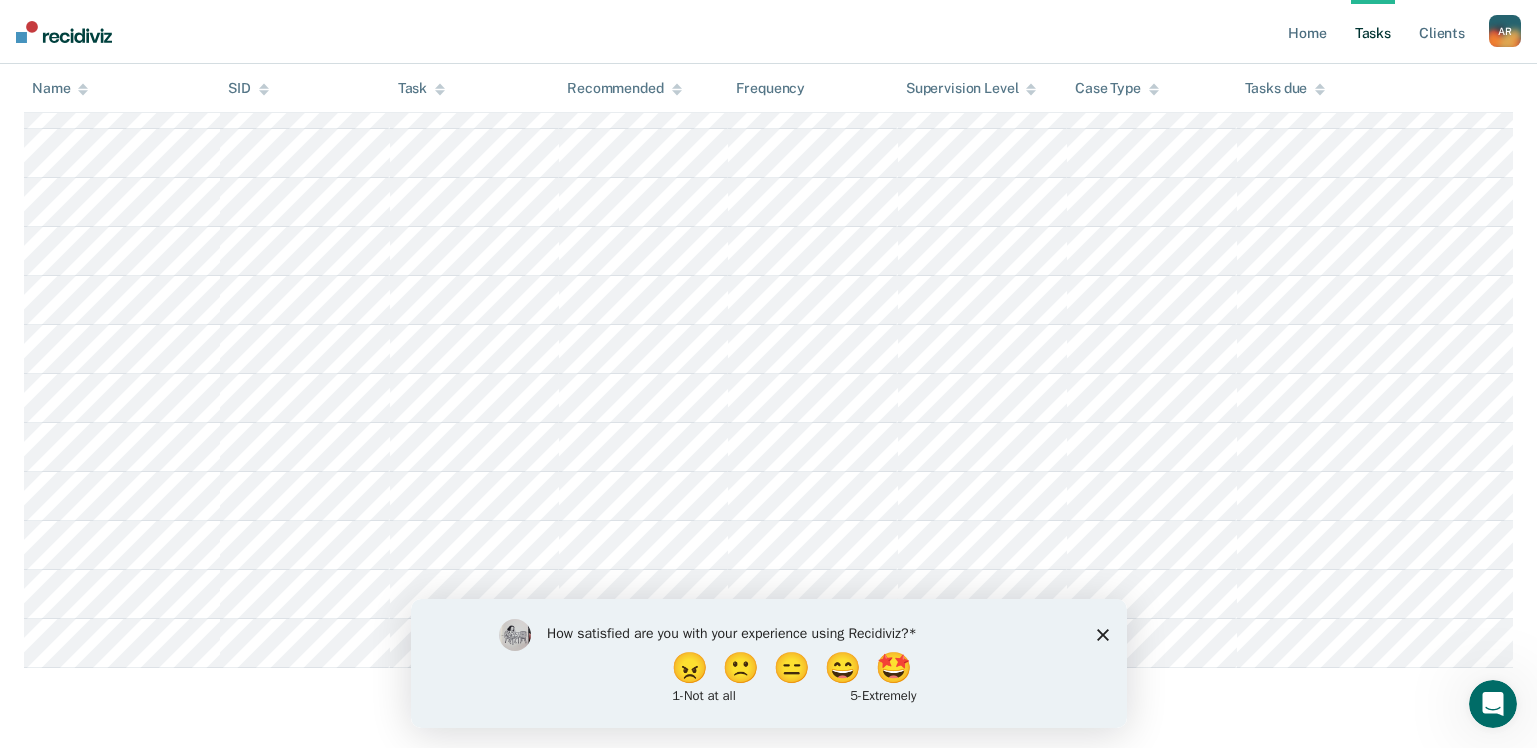 click 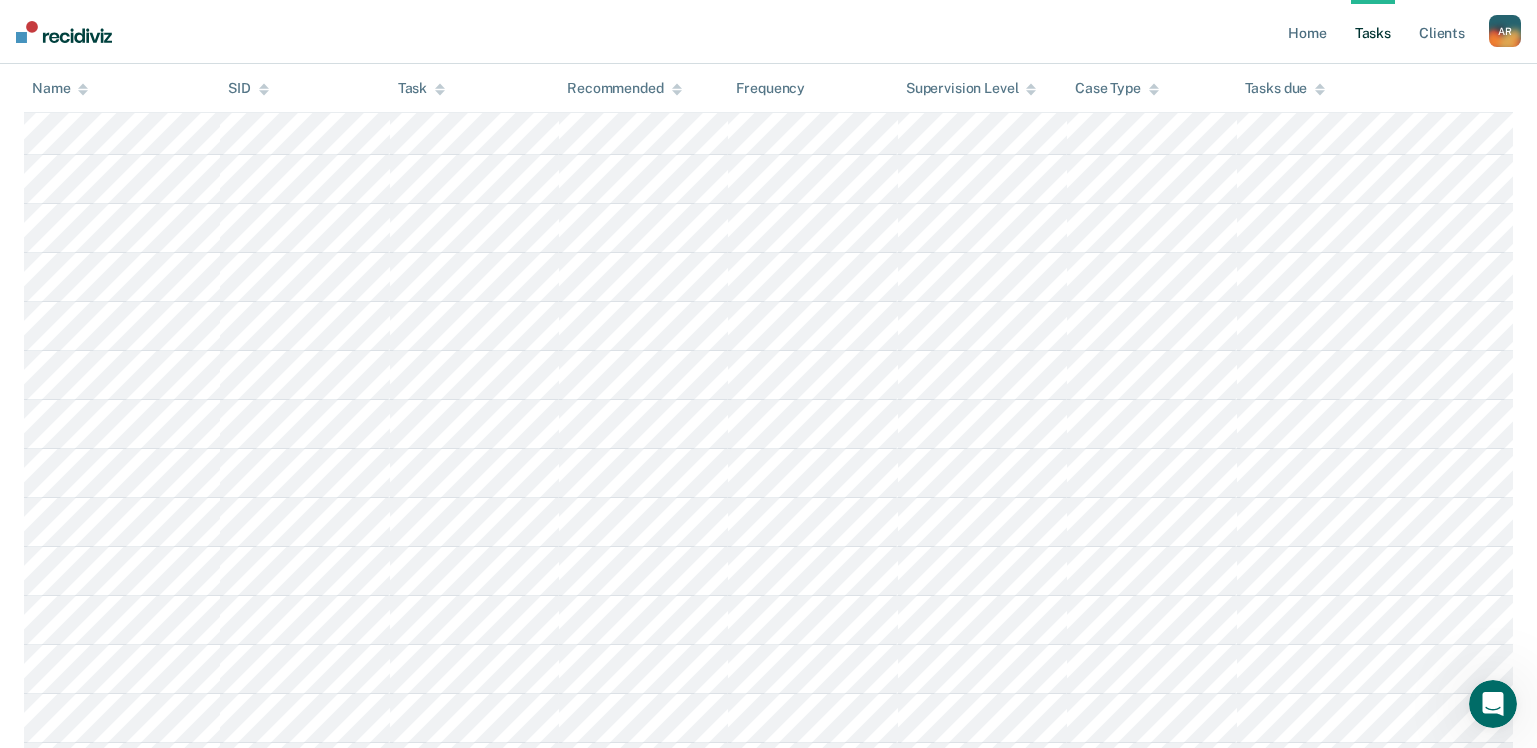 scroll, scrollTop: 4040, scrollLeft: 0, axis: vertical 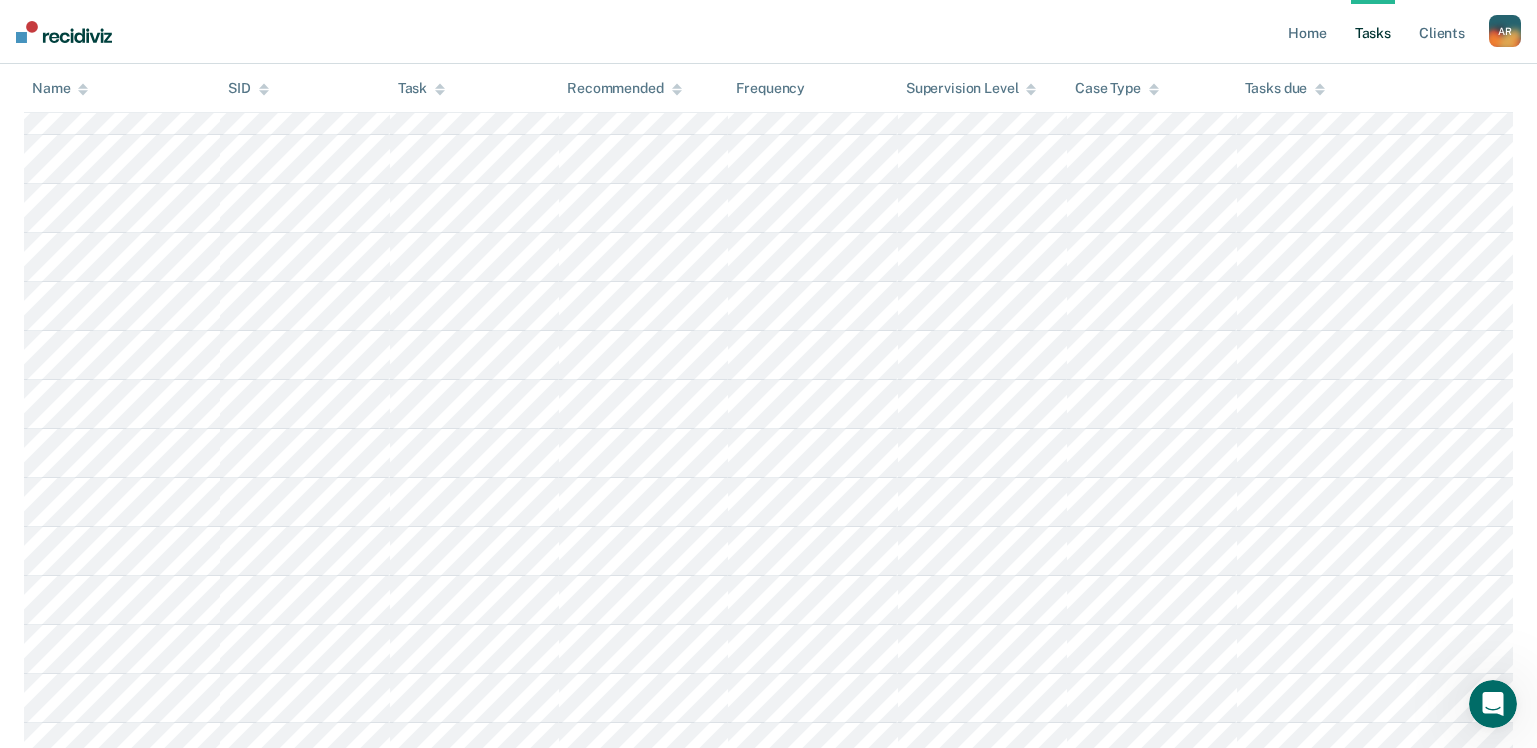 click on "Name" at bounding box center (122, 88) 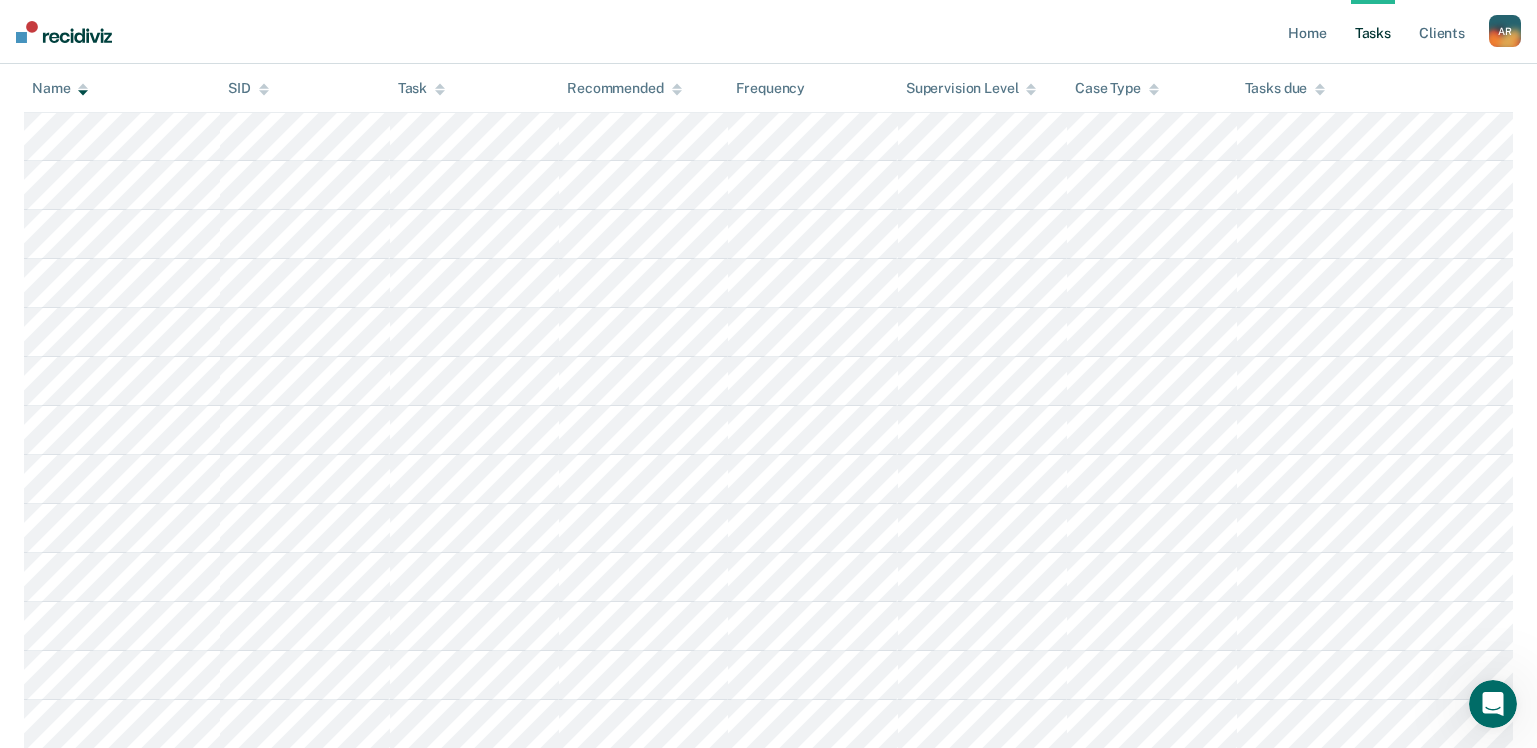 scroll, scrollTop: 1369, scrollLeft: 0, axis: vertical 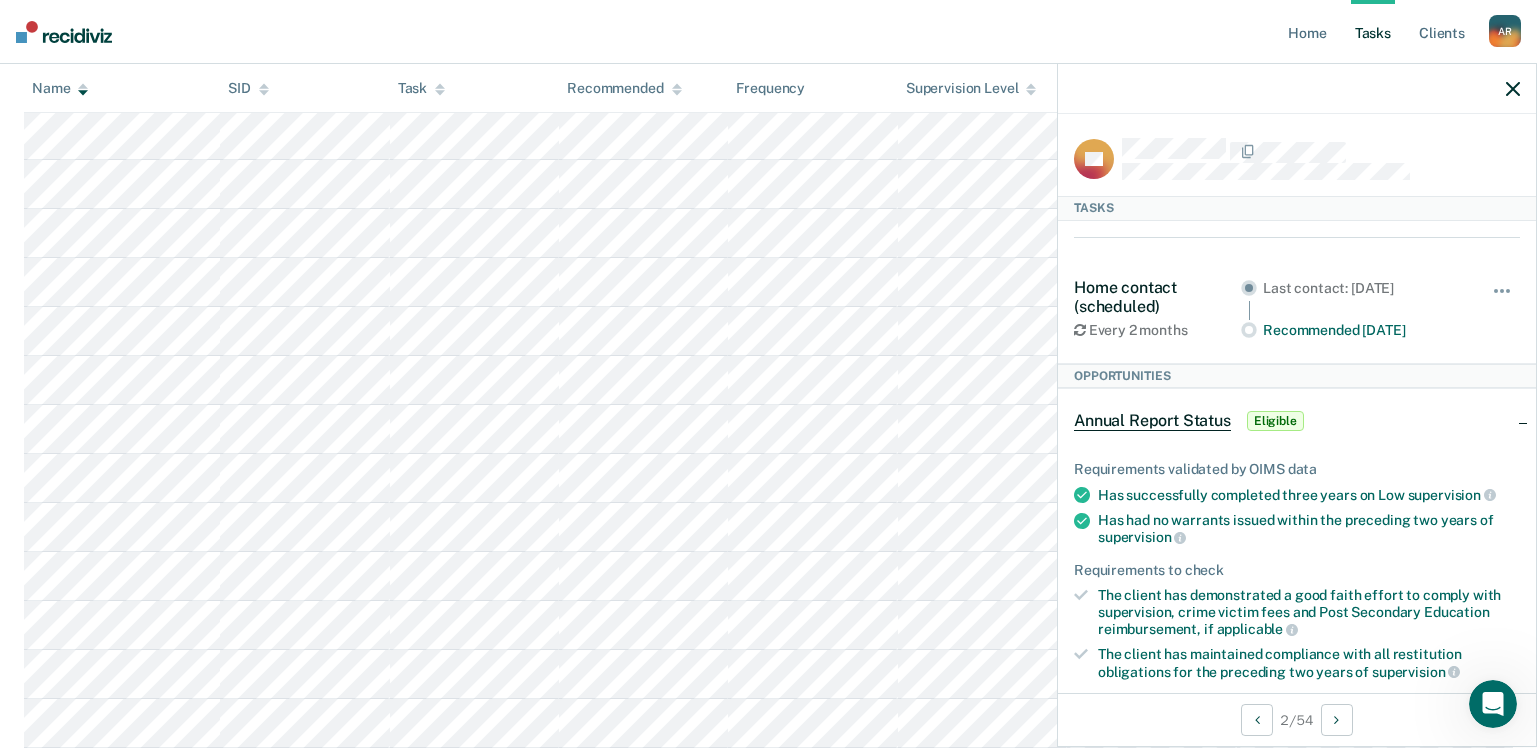 click on "Annual Report Status" at bounding box center [1152, 421] 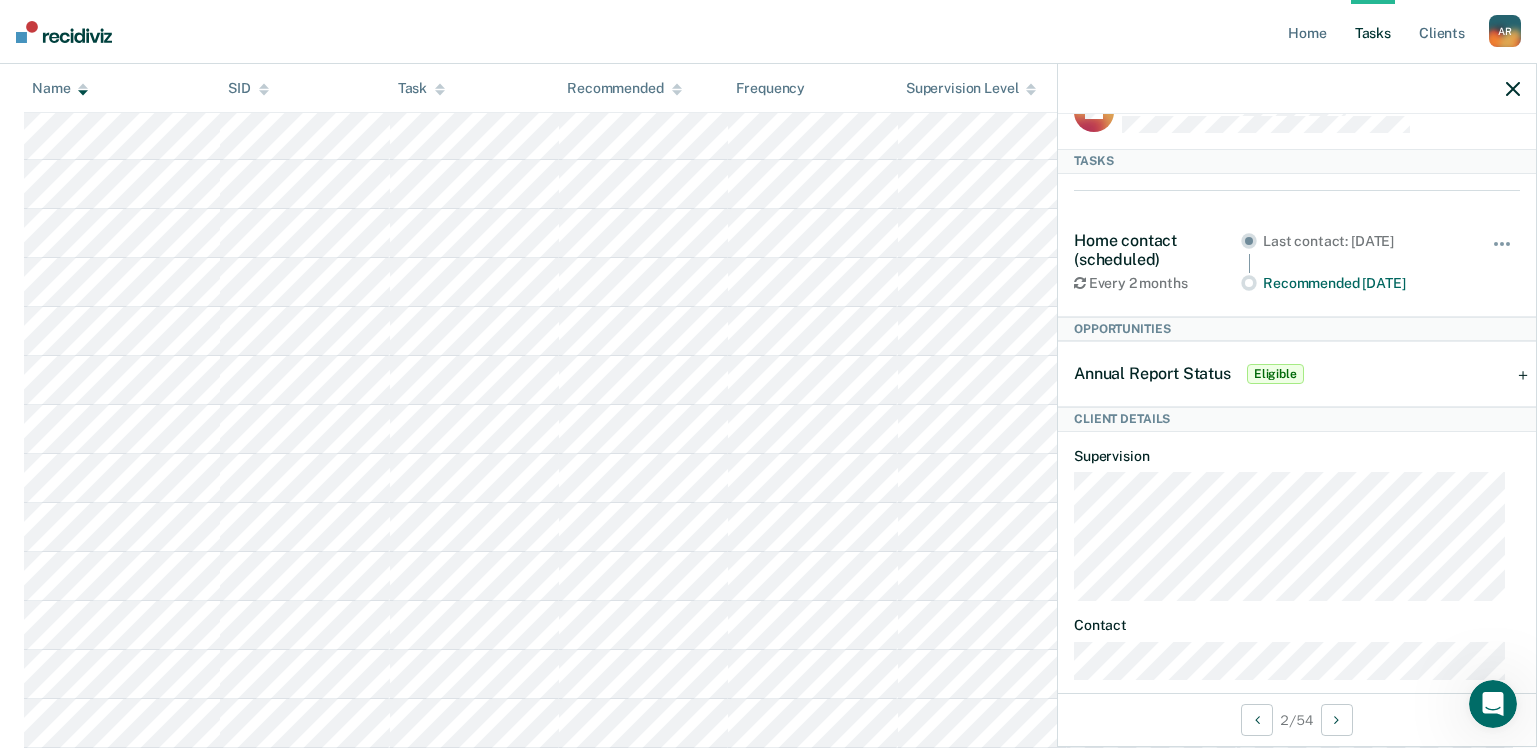 scroll, scrollTop: 71, scrollLeft: 0, axis: vertical 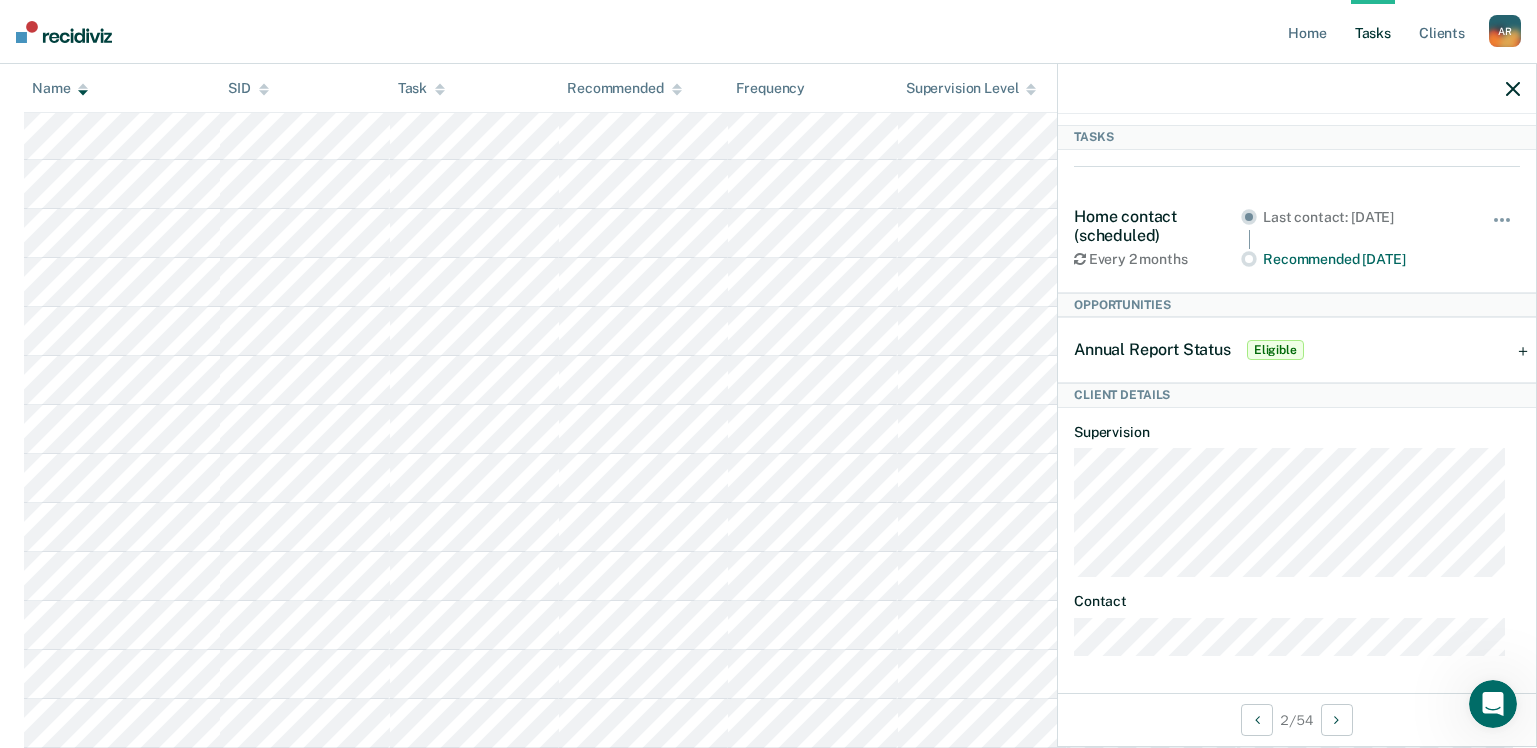 click on "Eligible" at bounding box center (1275, 350) 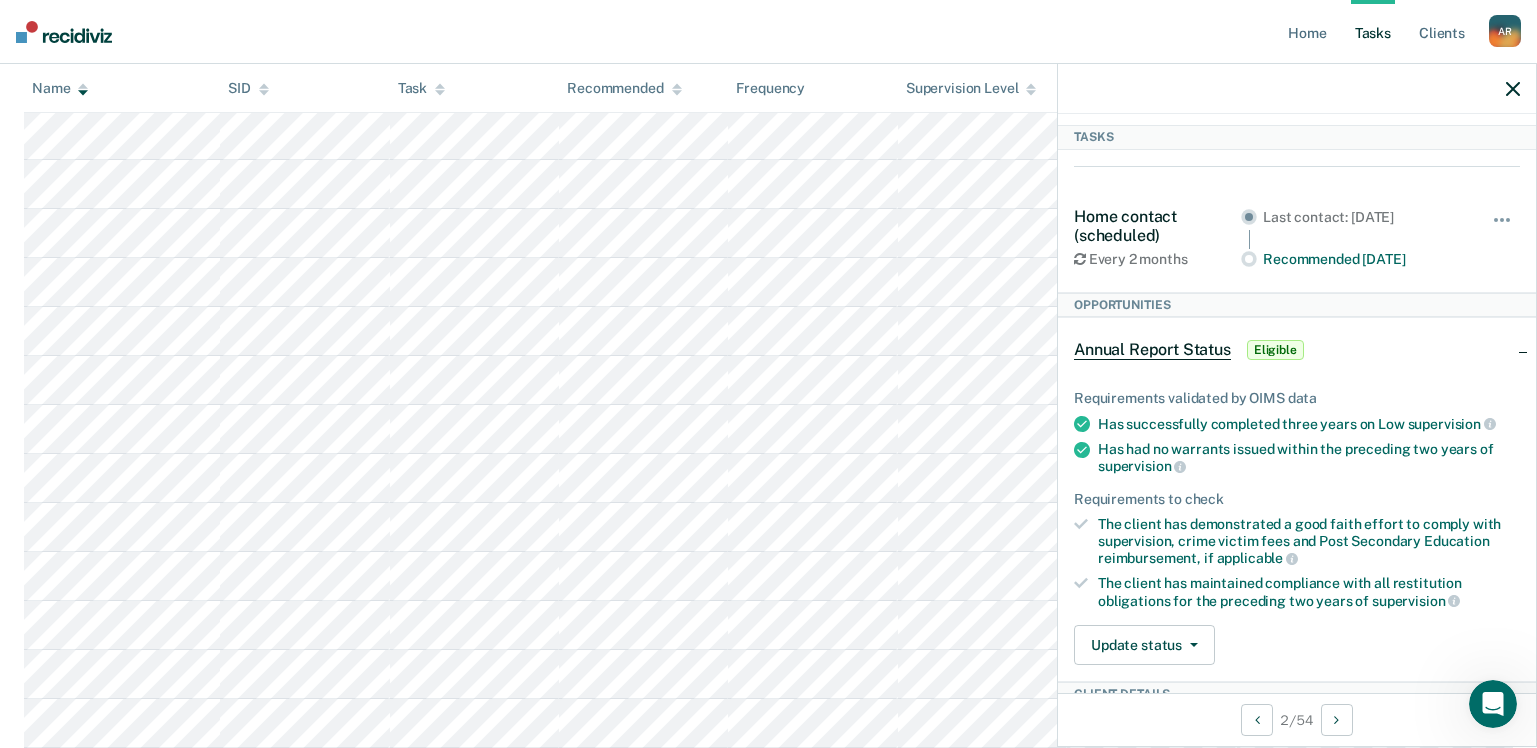 click on "Annual Report Status Eligible" at bounding box center [1297, 350] 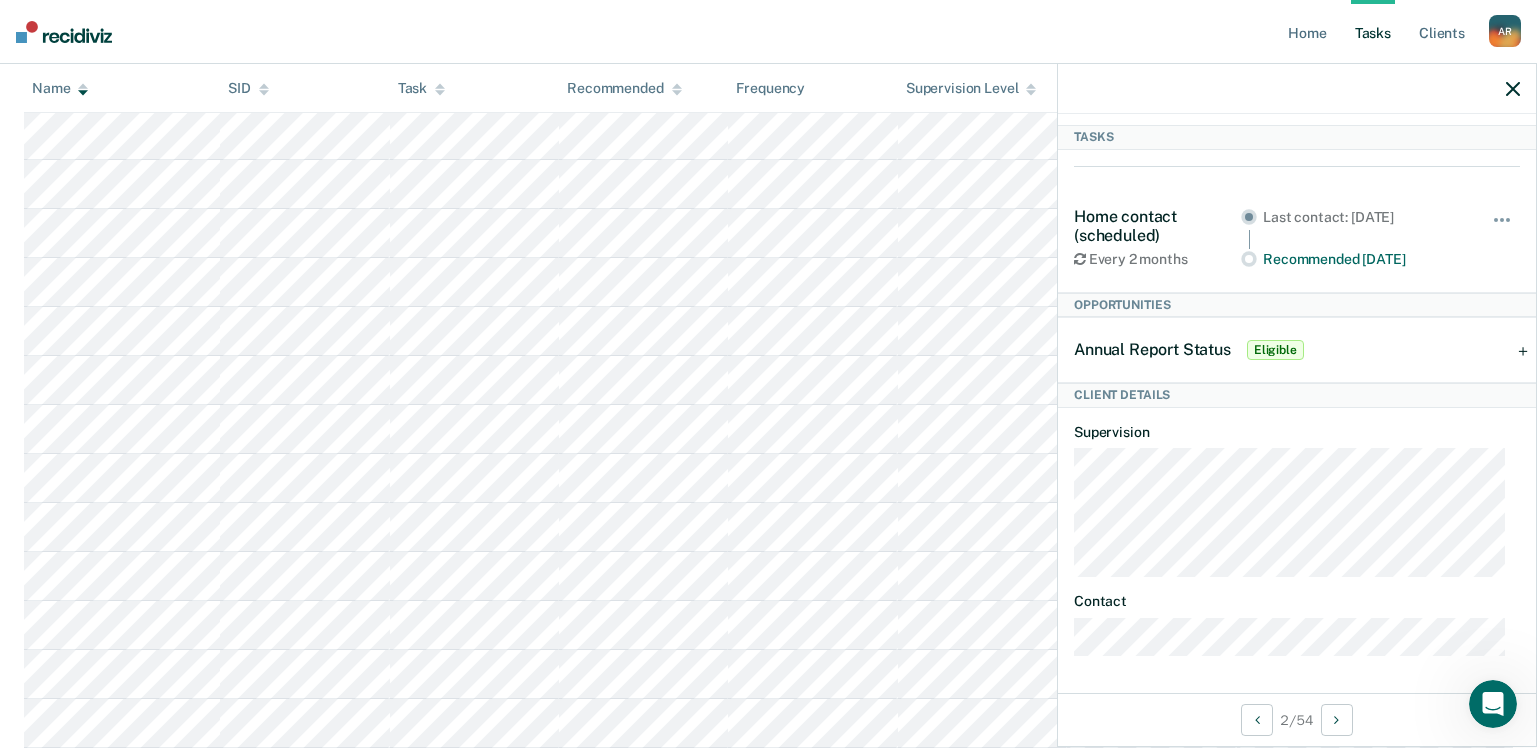 click on "Annual Report Status" at bounding box center [1152, 349] 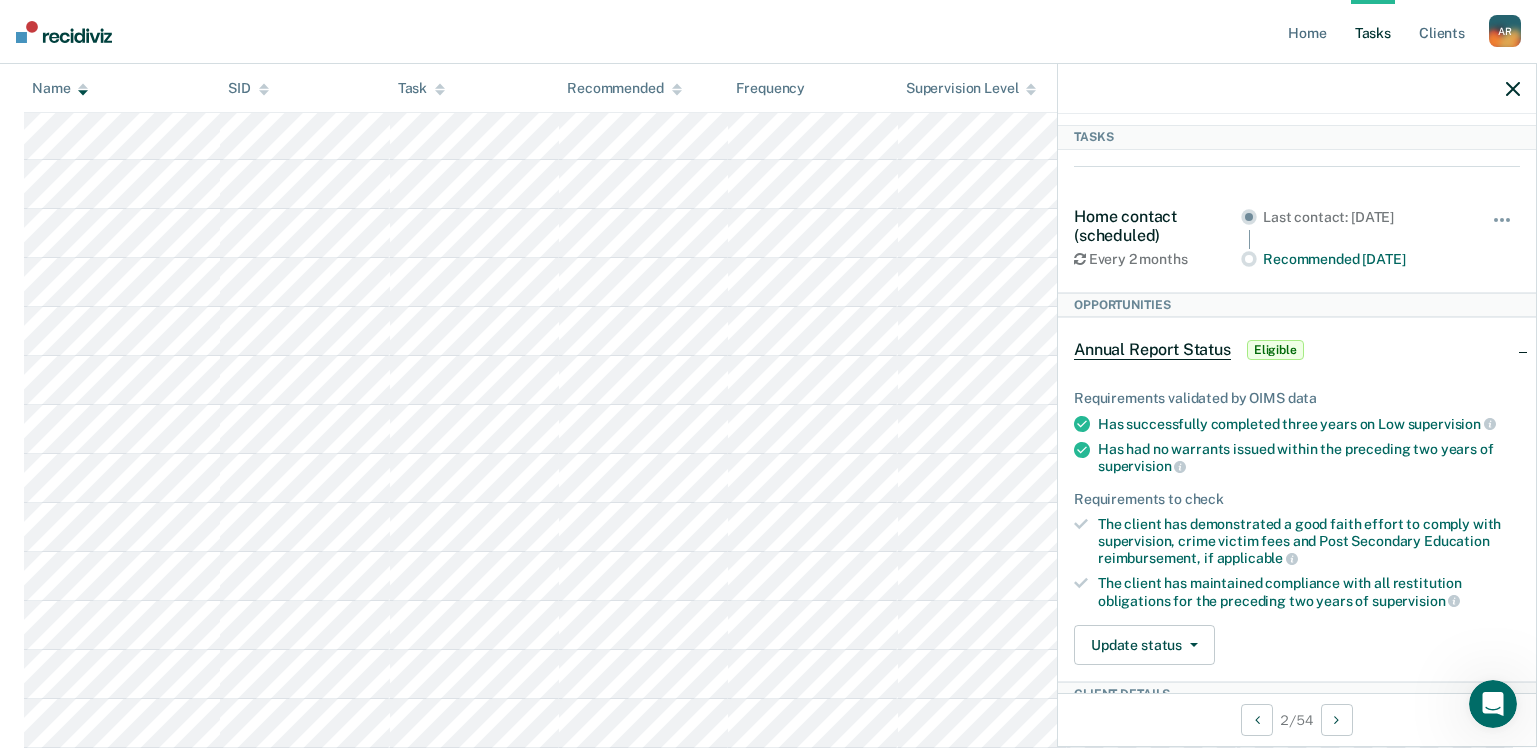 scroll, scrollTop: 171, scrollLeft: 0, axis: vertical 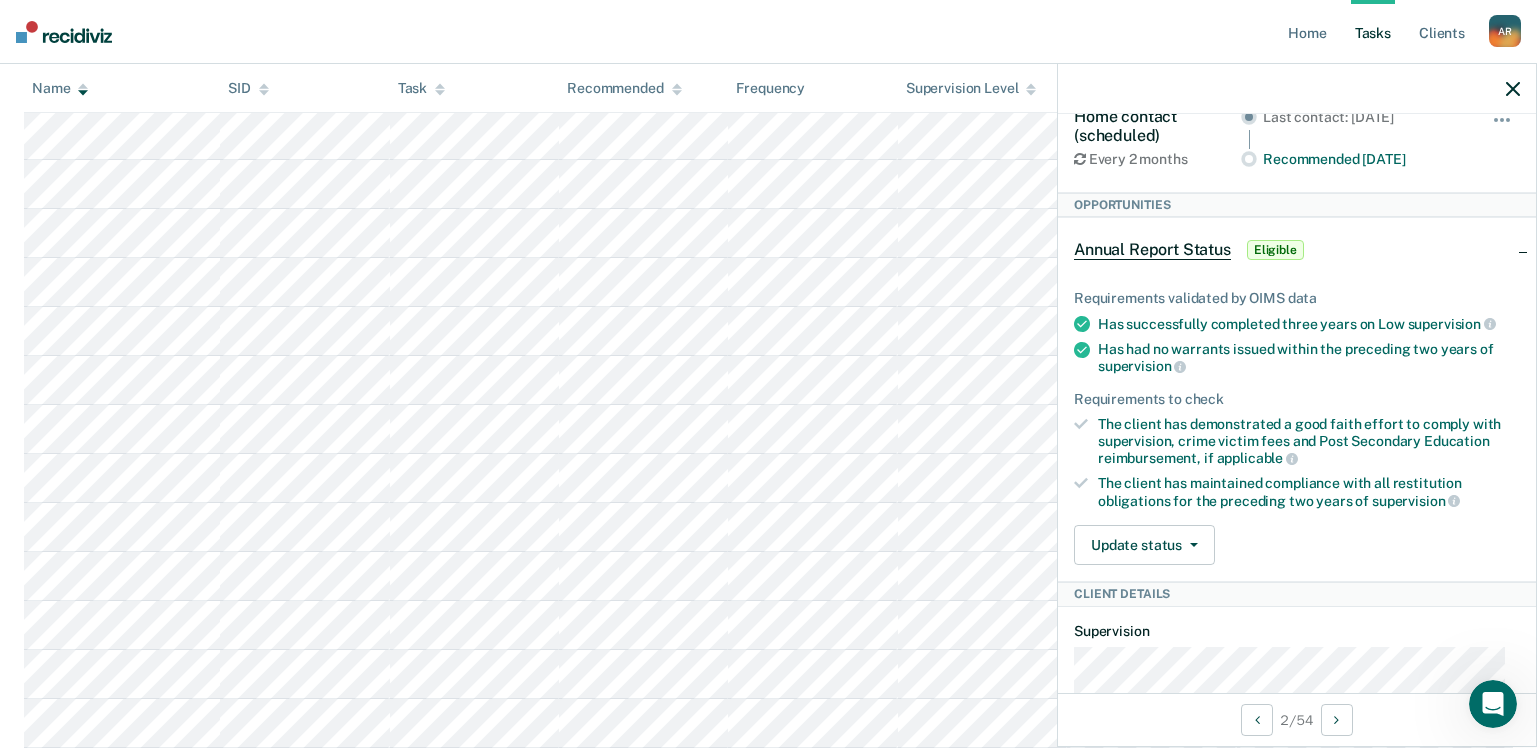 click on "Requirements validated by OIMS data Has successfully completed three years on Low   supervision   Has had no warrants issued within the preceding two years of   supervision   Requirements to check The client has demonstrated a good faith effort to comply with supervision, crime victim fees and Post Secondary Education reimbursement, if   applicable   The client has maintained compliance with all restitution obligations for the preceding two years of   supervision   Update status [PERSON_NAME] Mark Ineligible" at bounding box center (1297, 419) 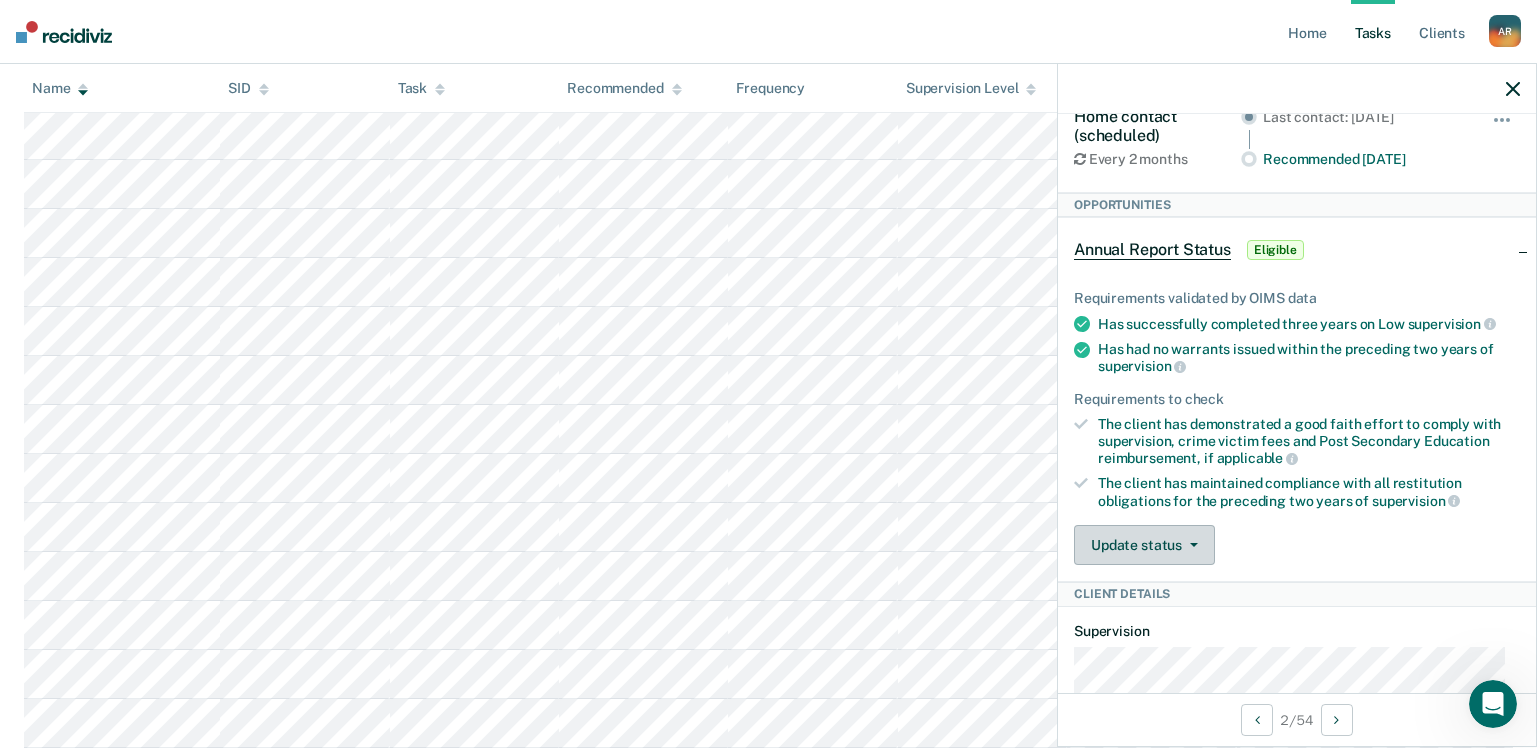 click on "Update status" at bounding box center [1144, 545] 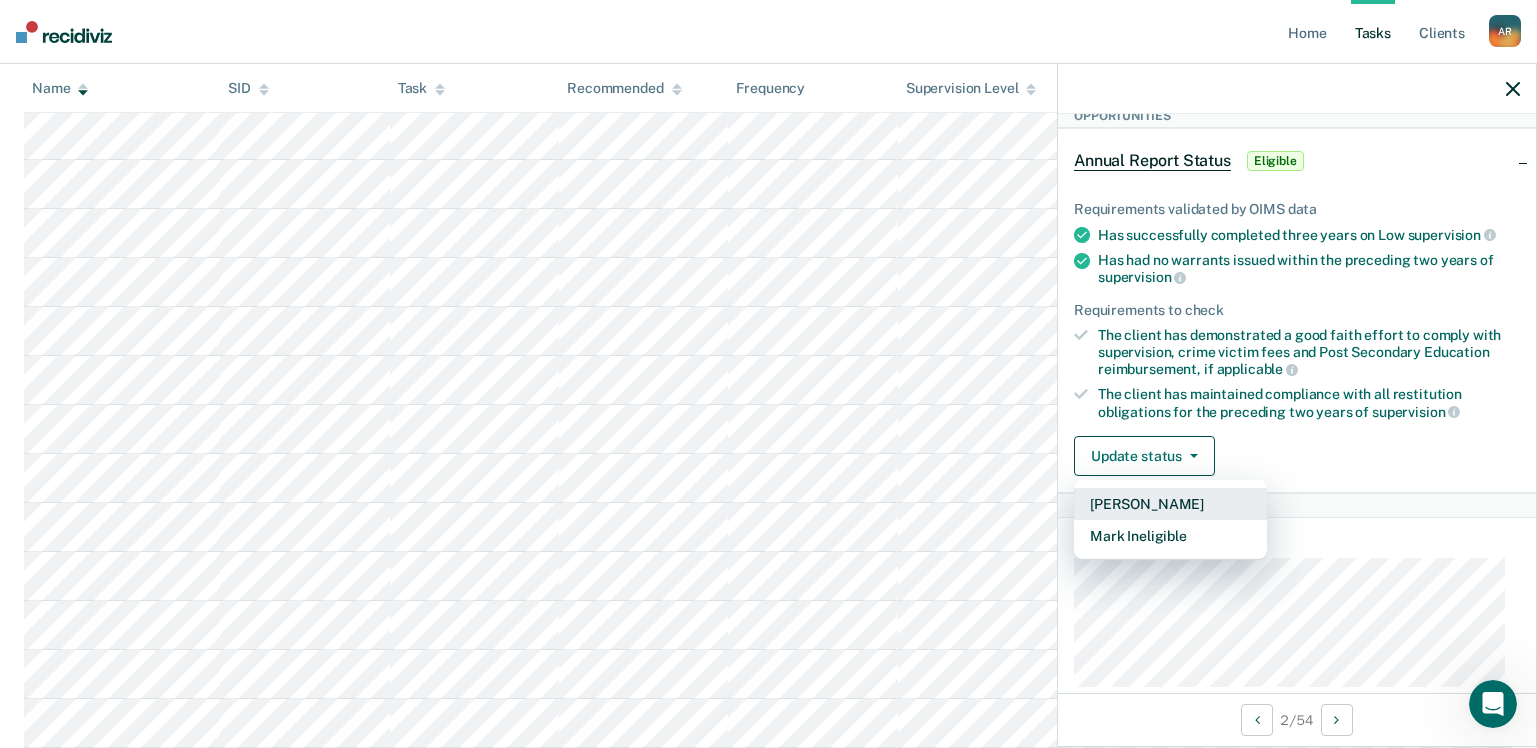 scroll, scrollTop: 370, scrollLeft: 0, axis: vertical 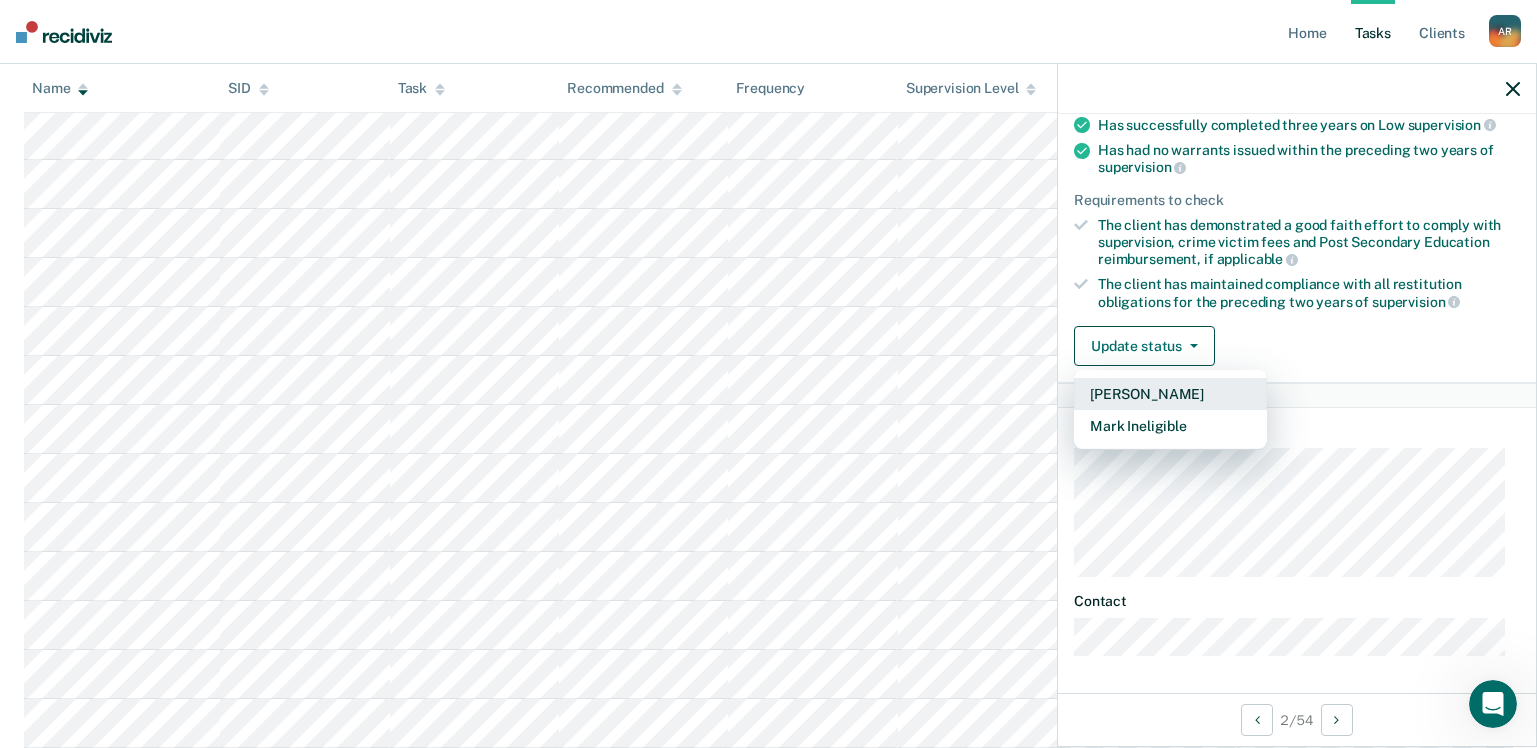 click on "[PERSON_NAME]" at bounding box center [1170, 394] 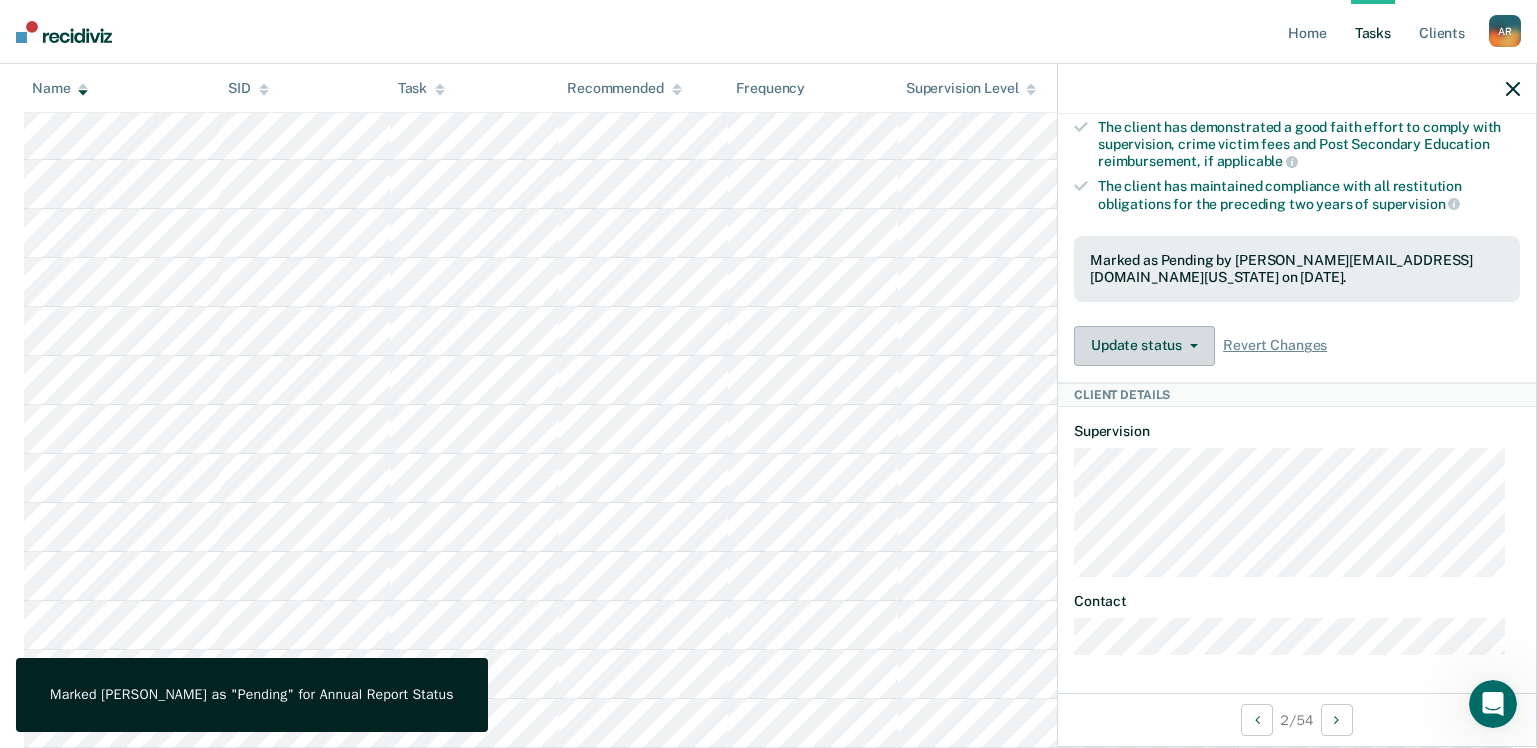 scroll, scrollTop: 368, scrollLeft: 0, axis: vertical 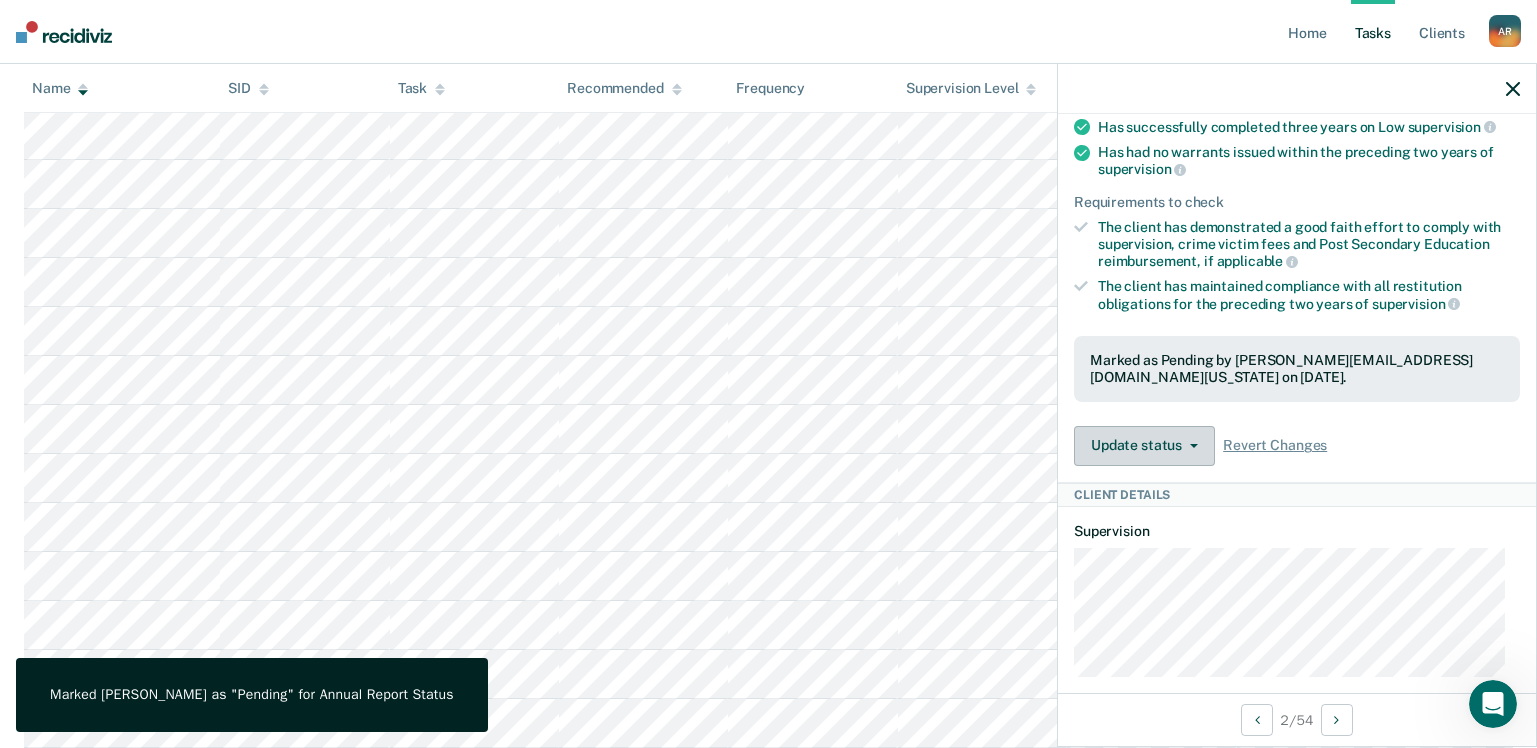 click on "Update status" at bounding box center (1144, 446) 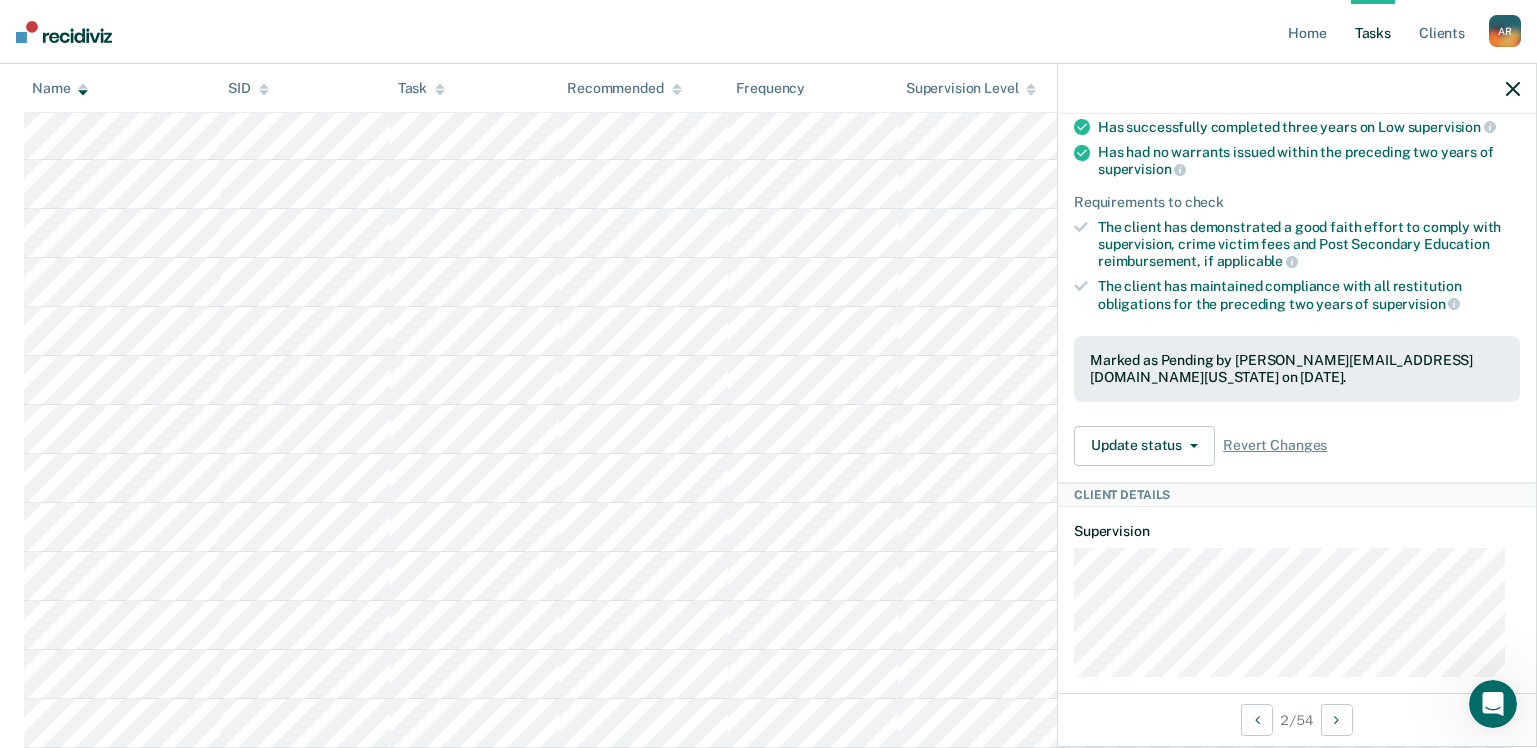 click on "Marked as Pending by [PERSON_NAME][EMAIL_ADDRESS][DOMAIN_NAME][US_STATE] on [DATE]." at bounding box center (1297, 369) 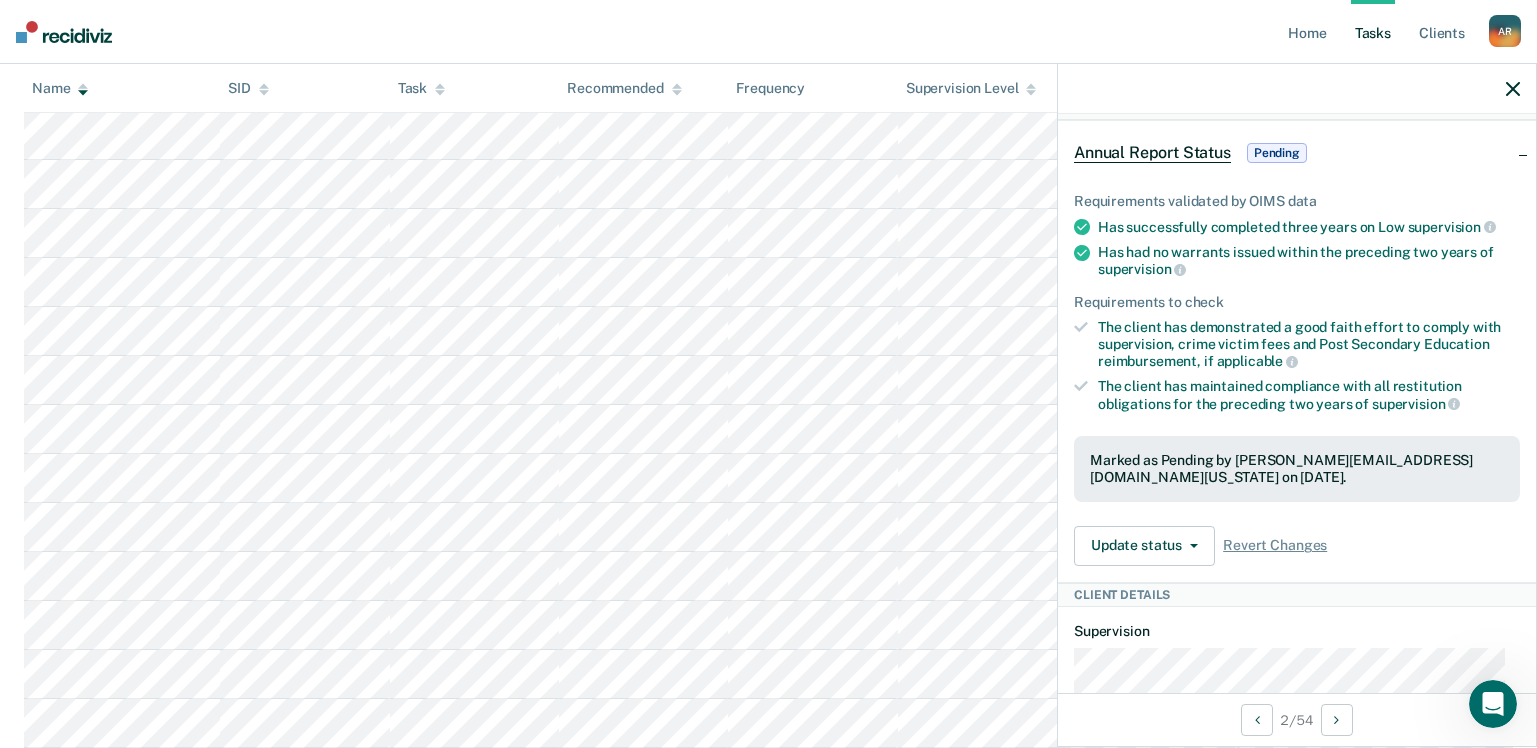 scroll, scrollTop: 68, scrollLeft: 0, axis: vertical 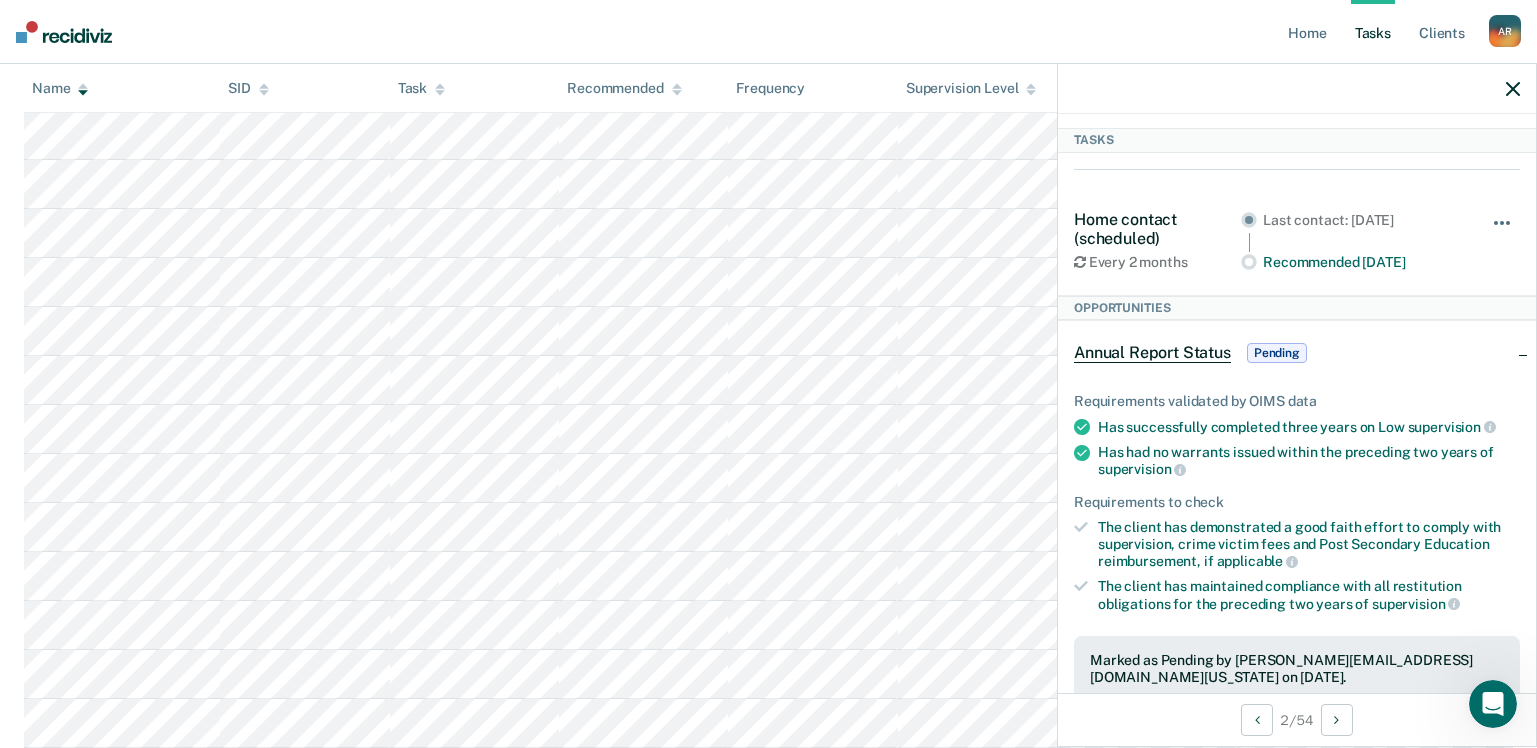 click at bounding box center [1503, 233] 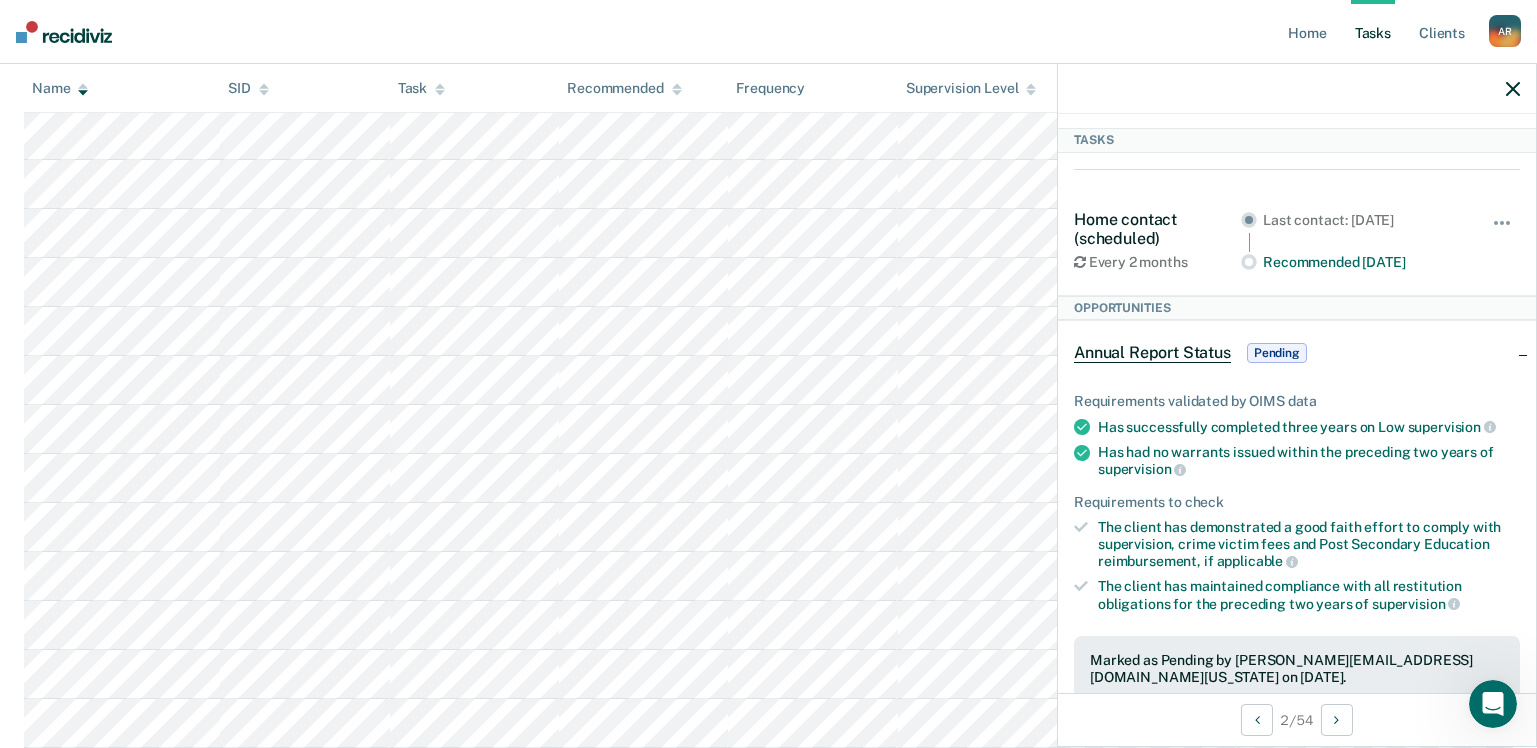 click on "Annual Report Status Pending" at bounding box center (1297, 353) 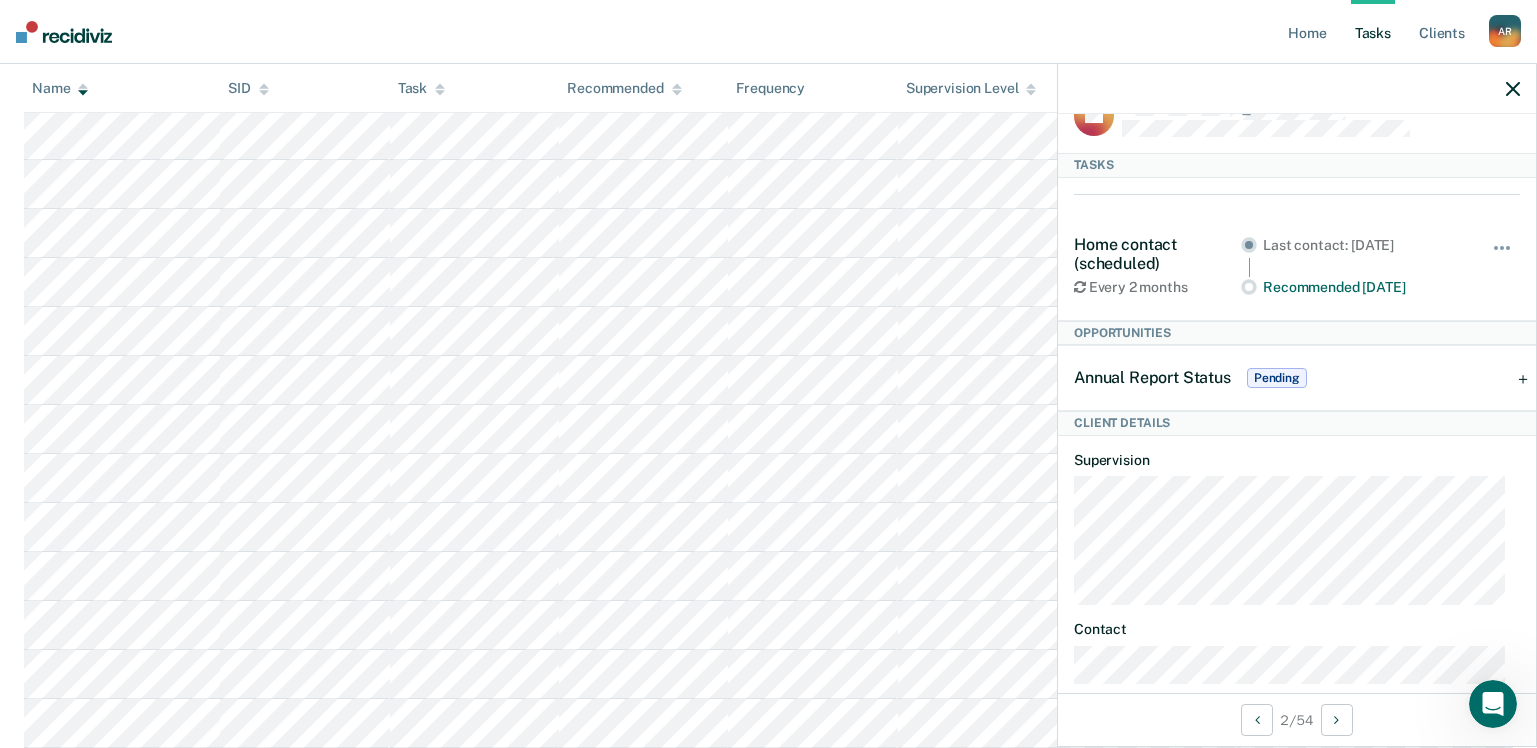 scroll, scrollTop: 0, scrollLeft: 0, axis: both 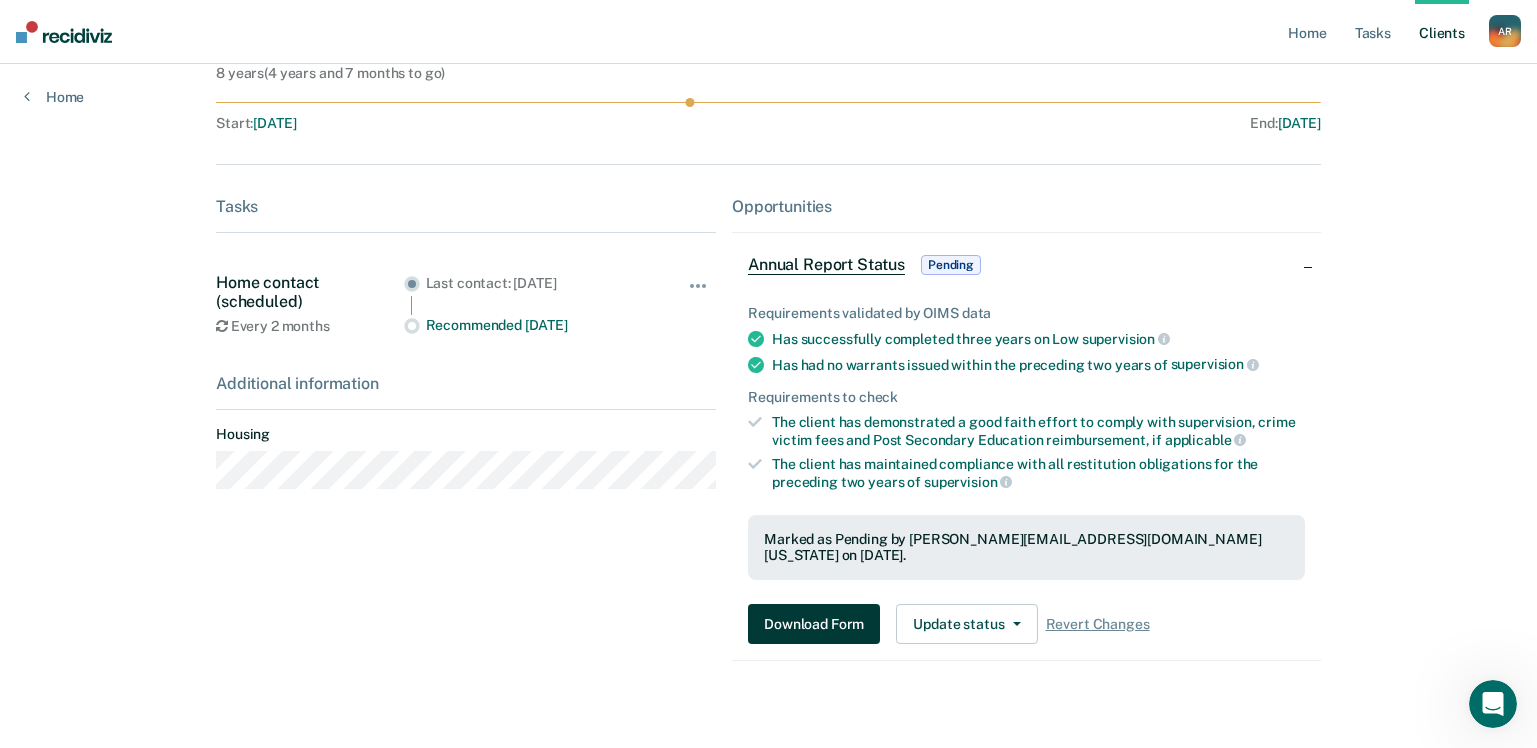 click on "Download Form" at bounding box center [814, 624] 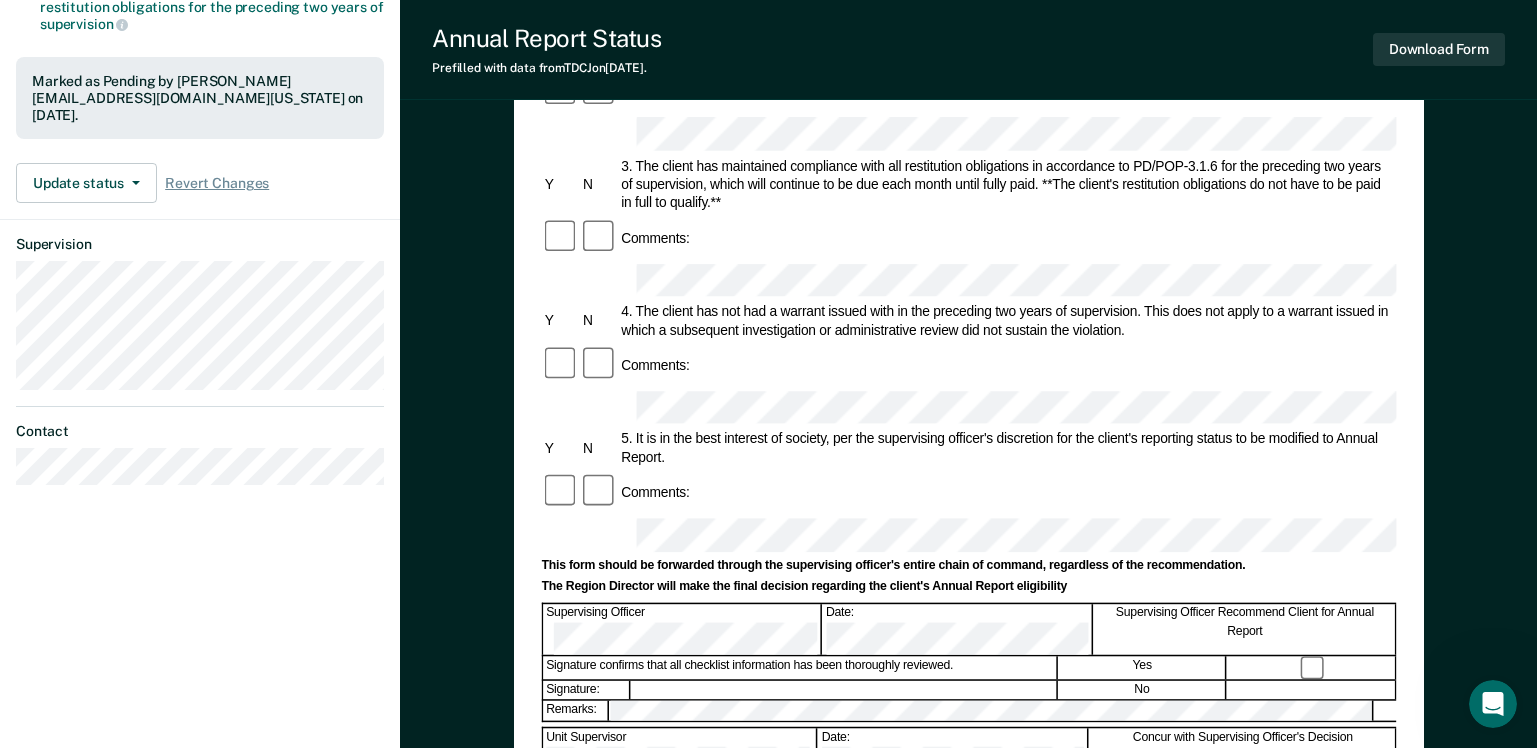 scroll, scrollTop: 500, scrollLeft: 0, axis: vertical 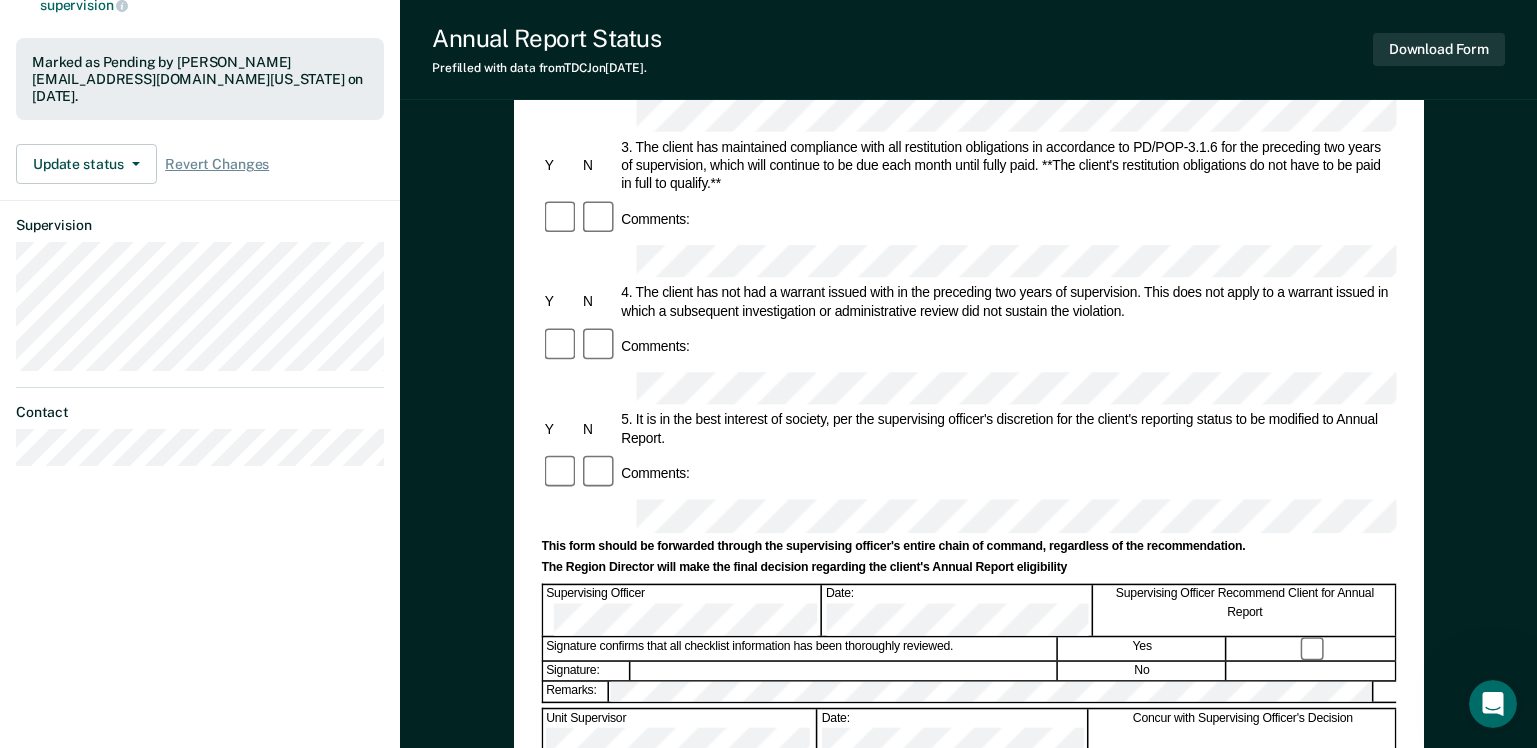 click at bounding box center (844, 672) 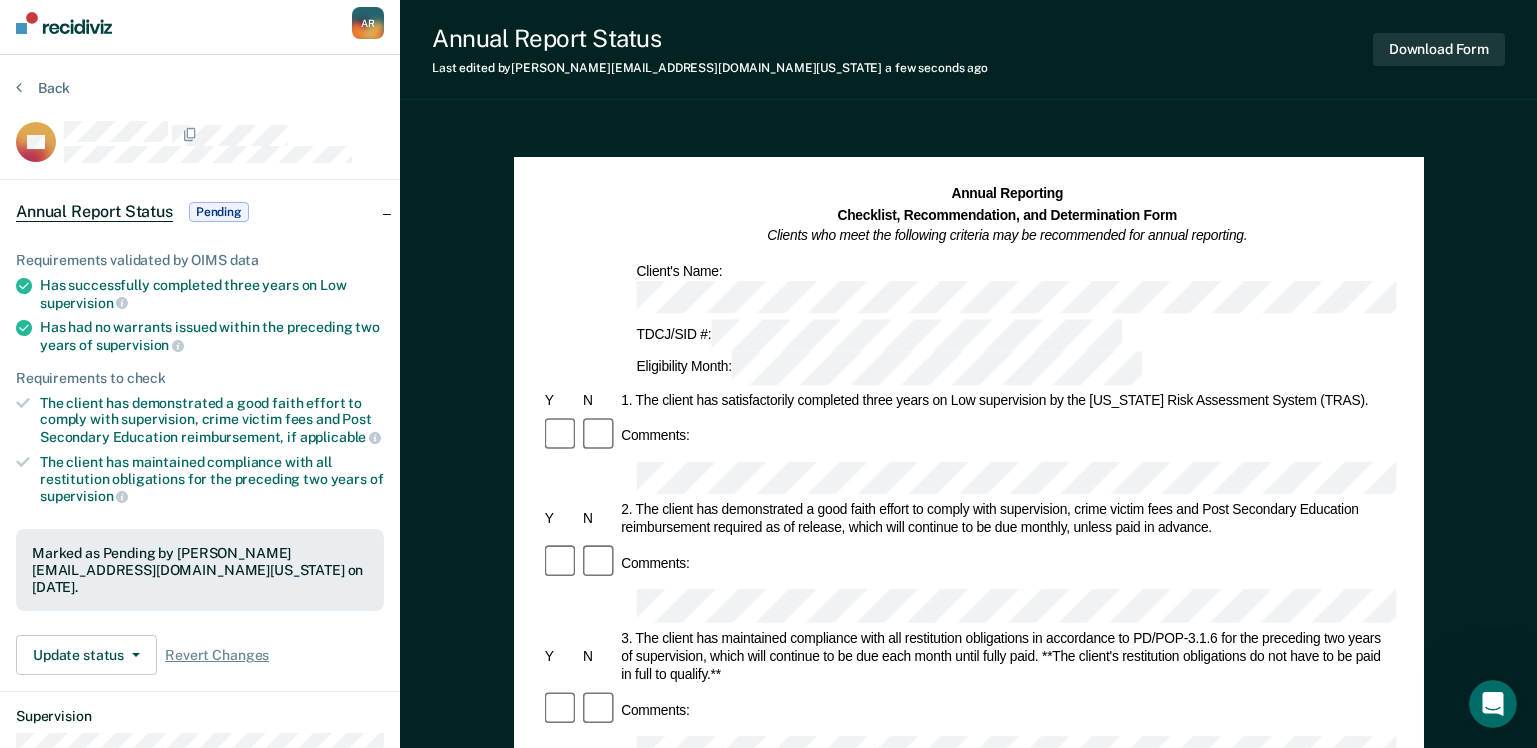 scroll, scrollTop: 0, scrollLeft: 0, axis: both 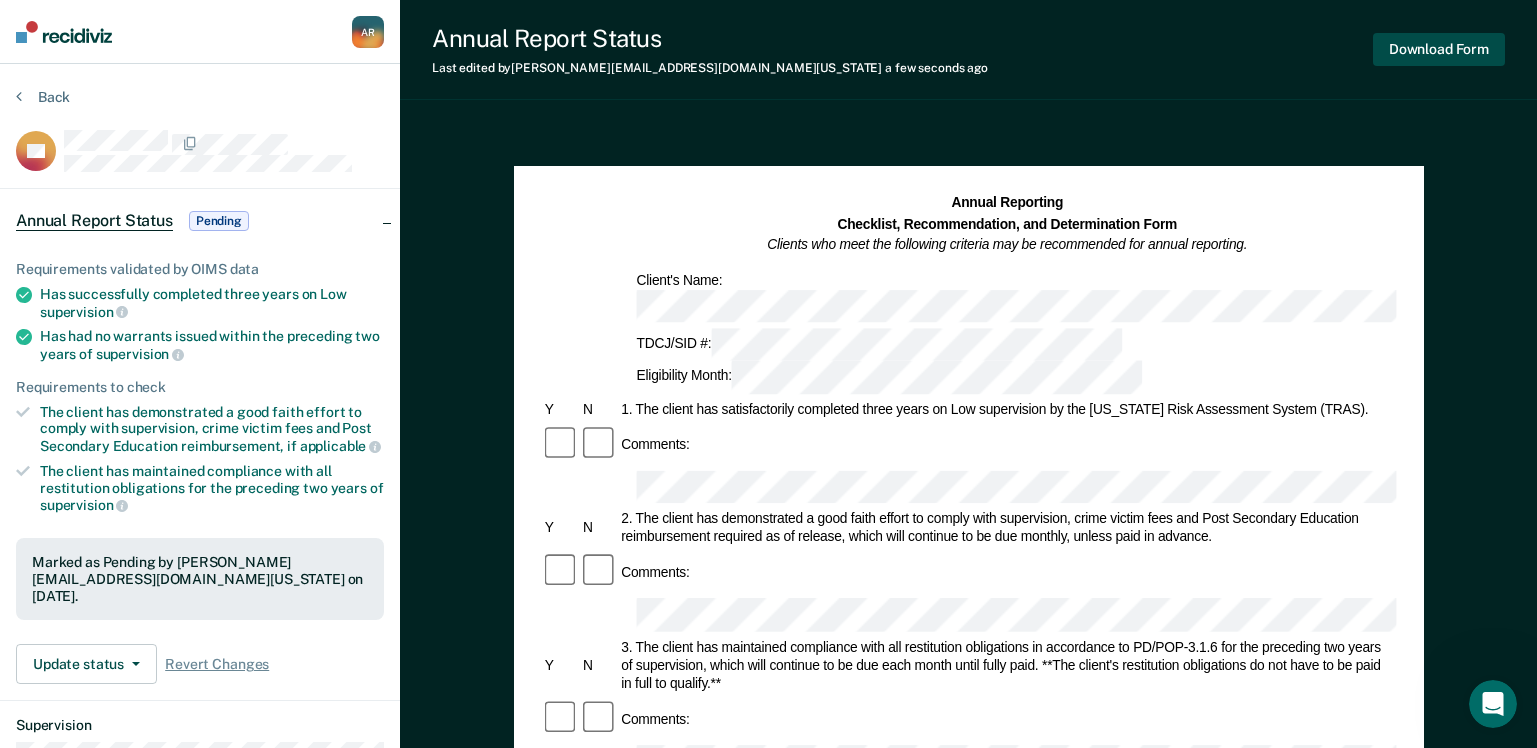 click on "Download Form" at bounding box center (1439, 49) 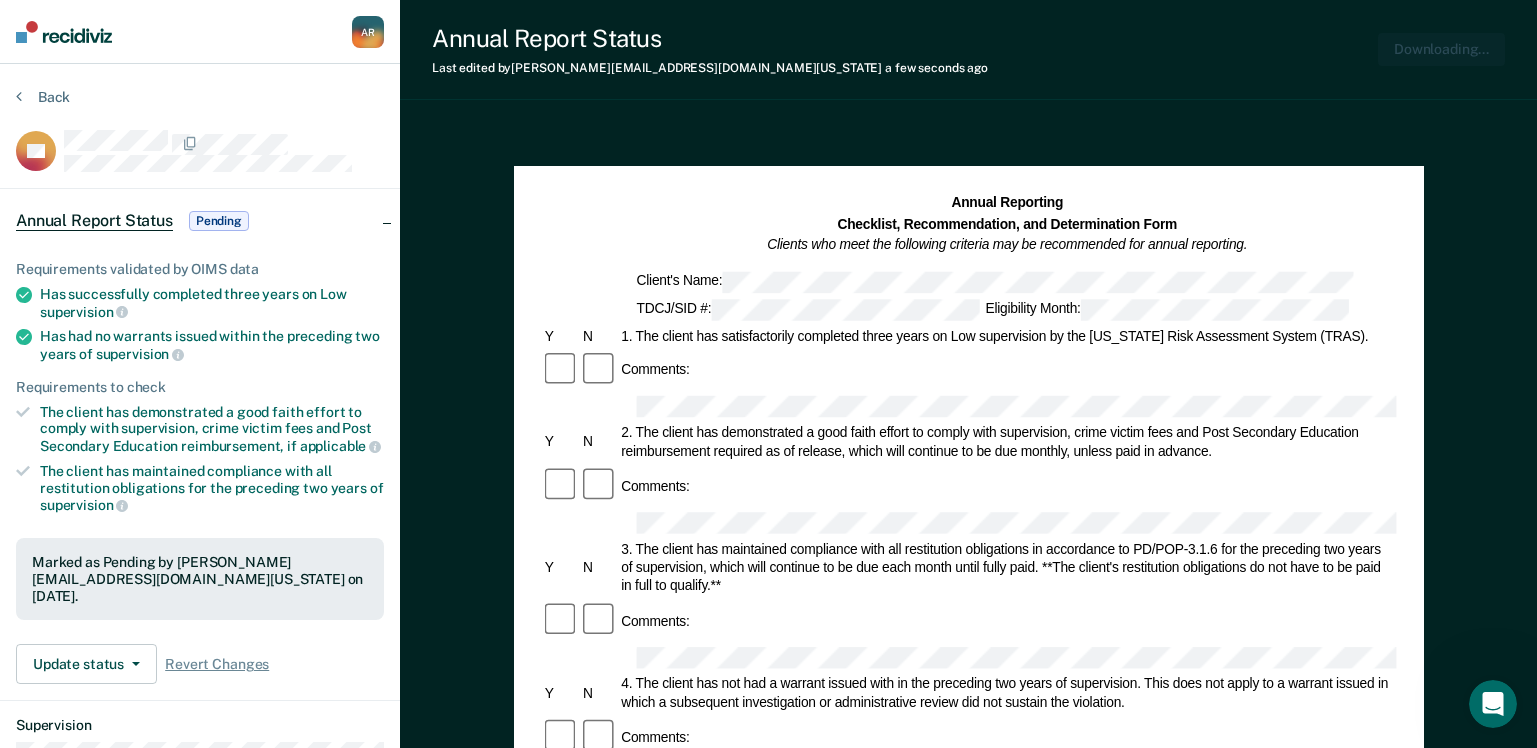 scroll, scrollTop: 0, scrollLeft: 0, axis: both 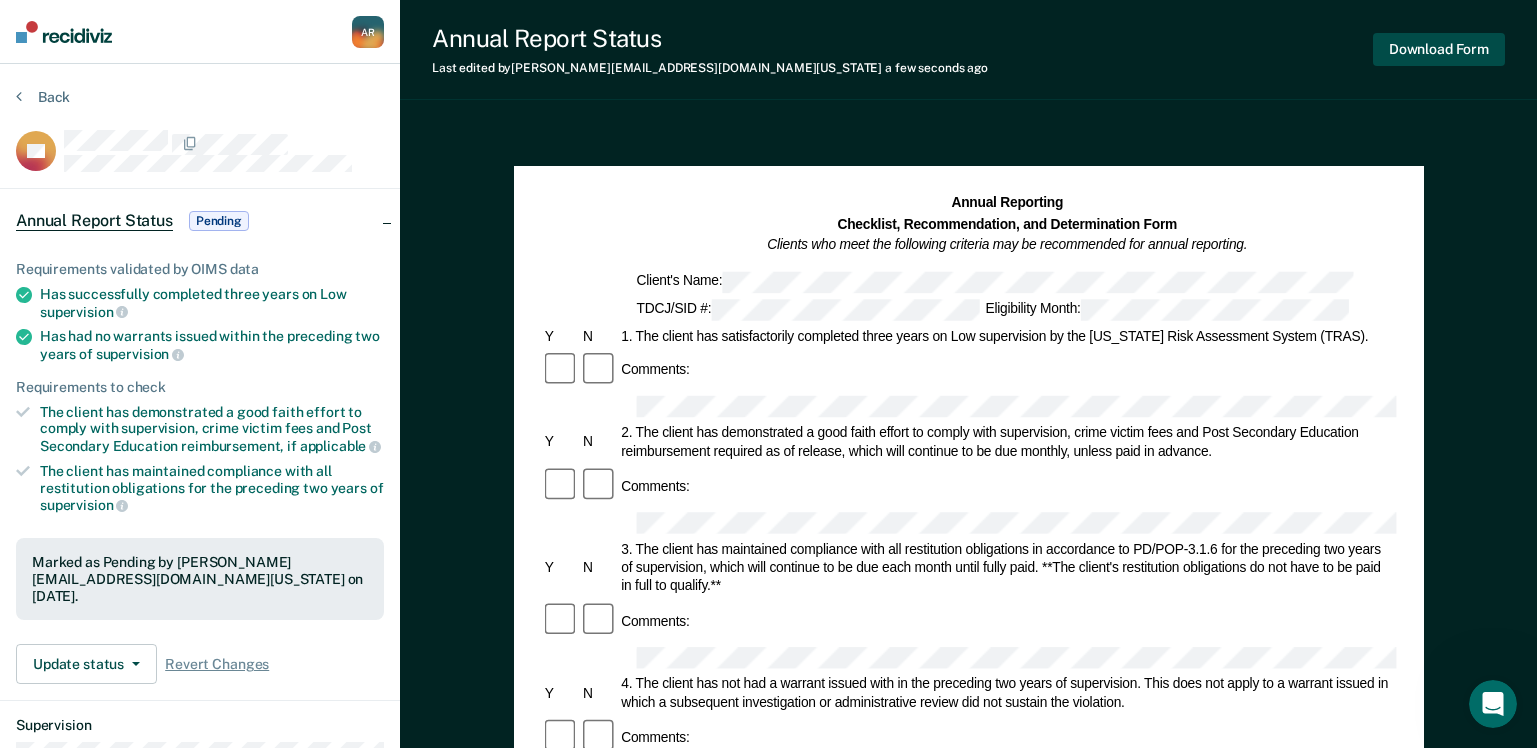 click on "Download Form" at bounding box center [1439, 49] 